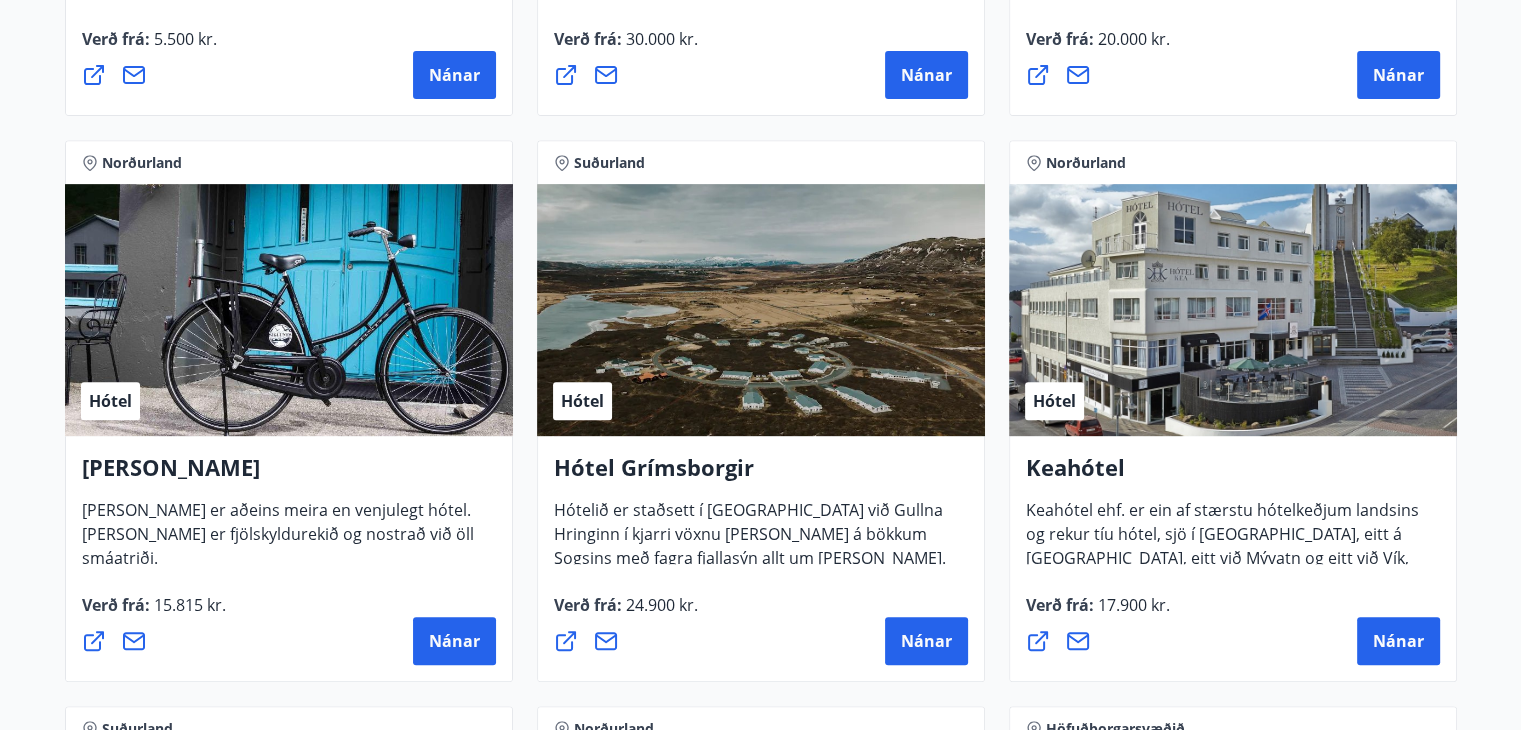 scroll, scrollTop: 0, scrollLeft: 0, axis: both 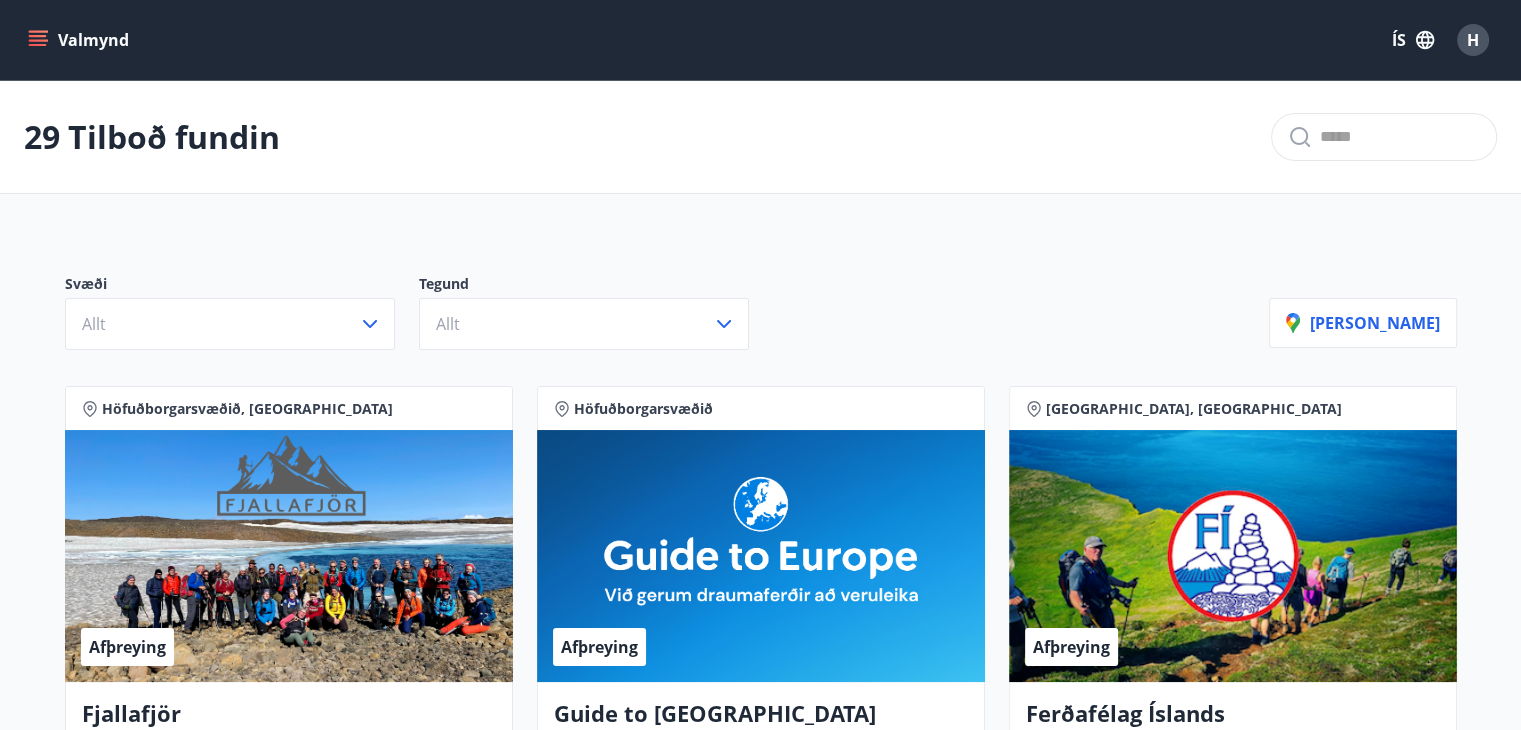 click 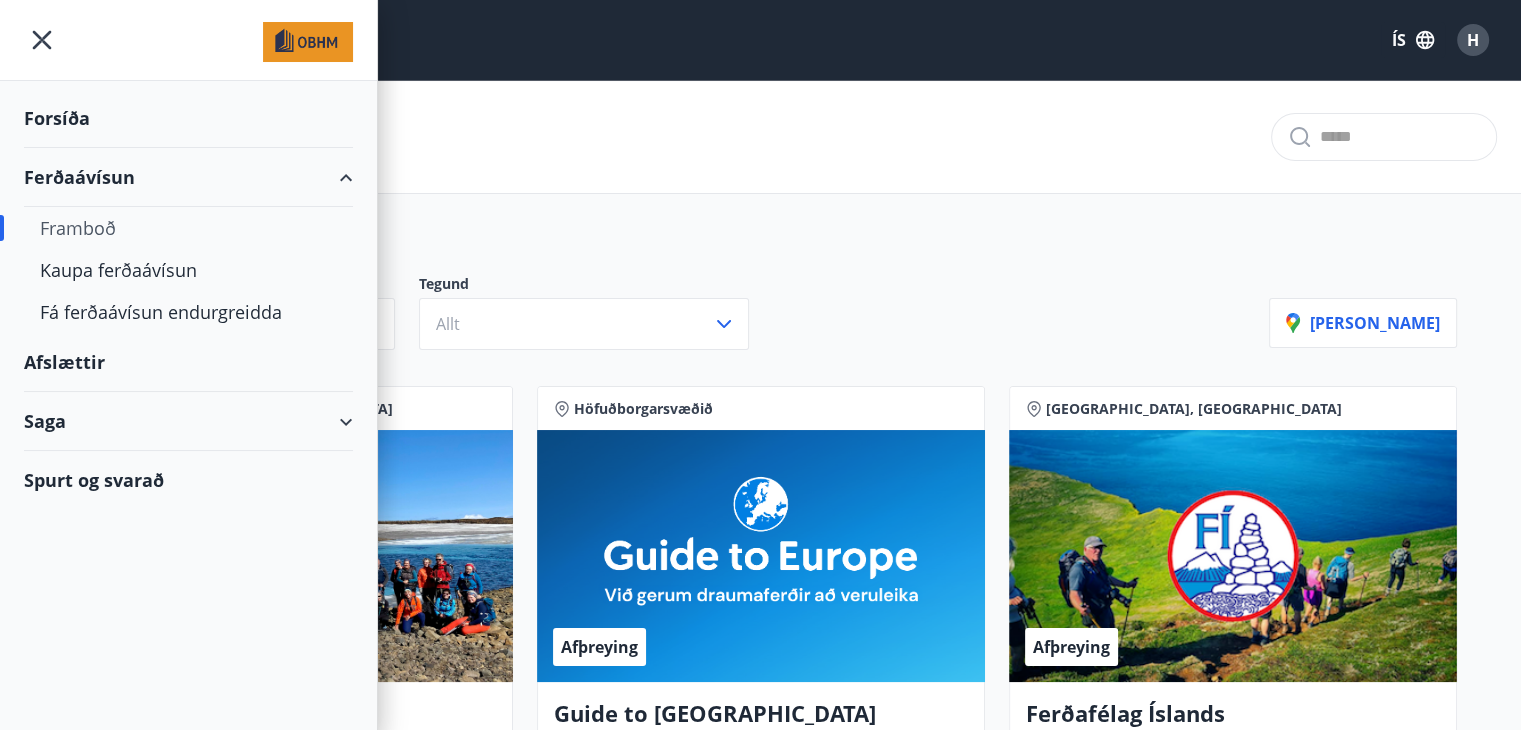 click on "Saga" at bounding box center (188, 421) 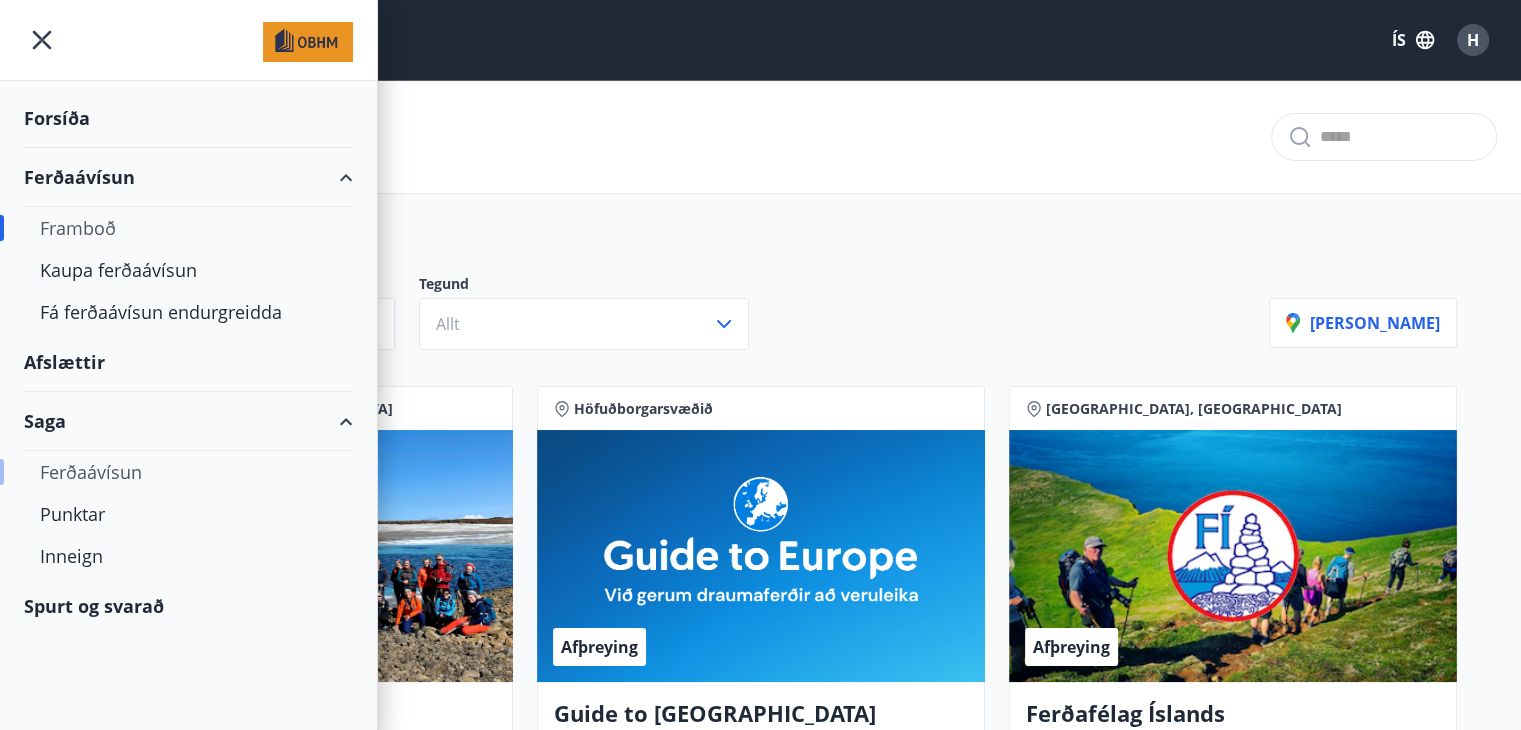 click on "Ferðaávísun" at bounding box center [188, 472] 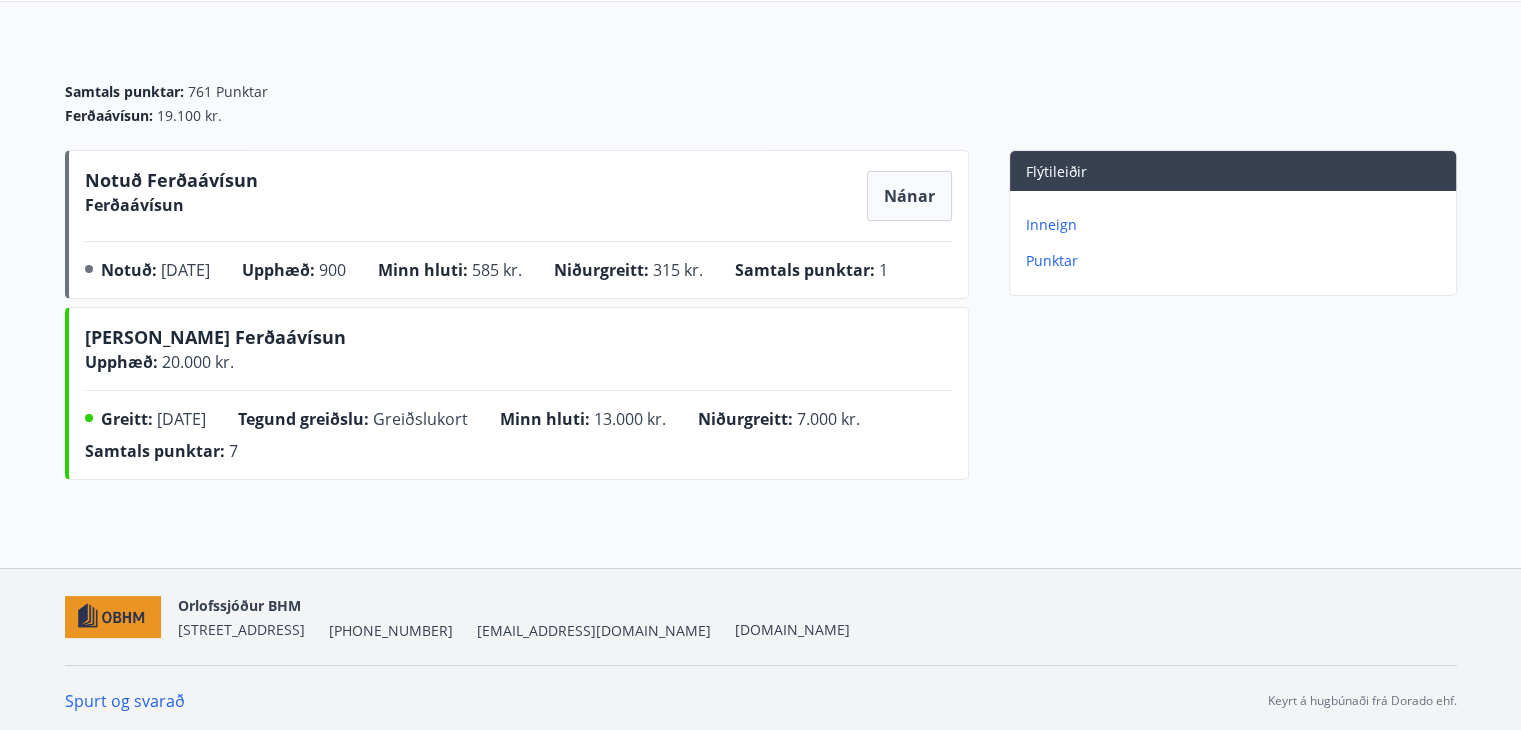 scroll, scrollTop: 192, scrollLeft: 0, axis: vertical 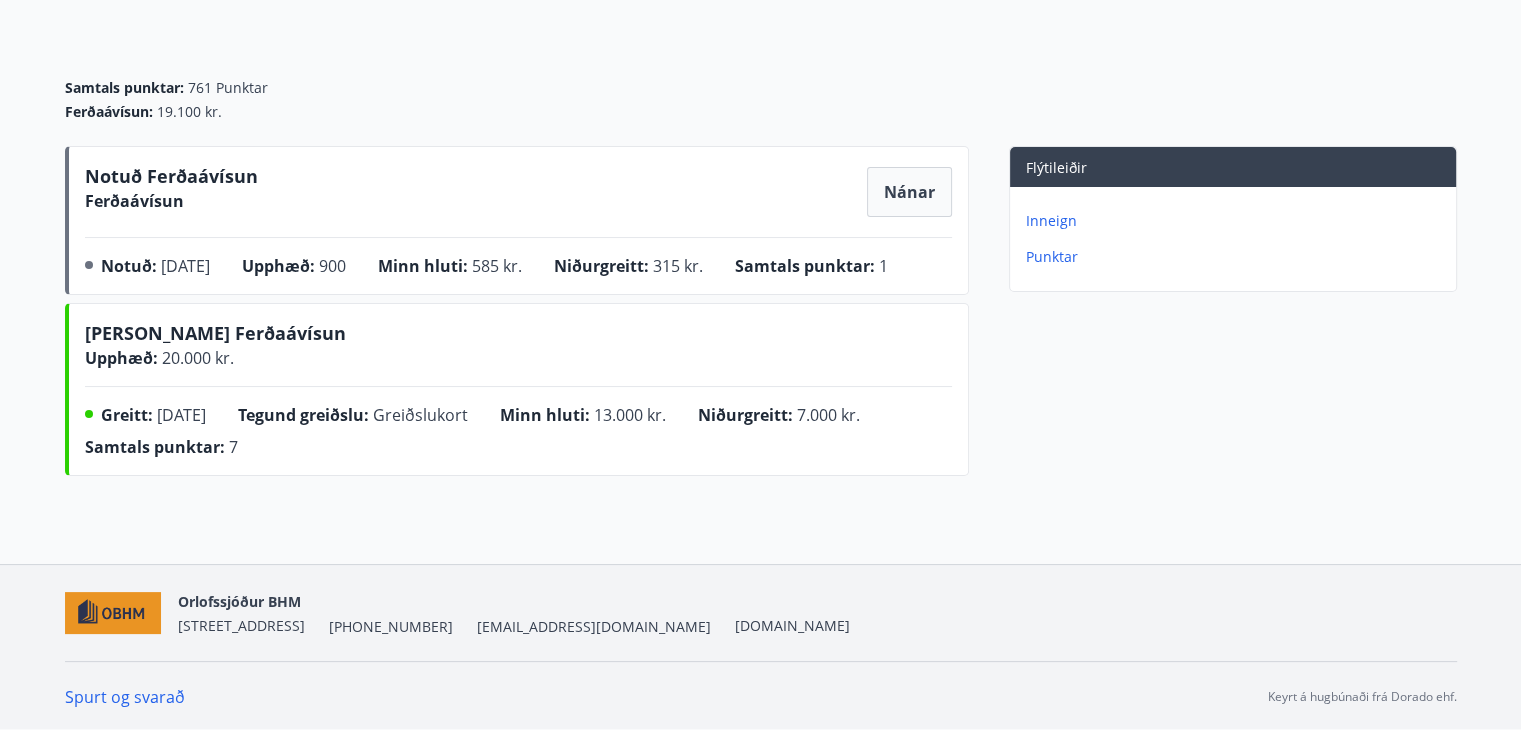 click on "Inneign" at bounding box center [1237, 221] 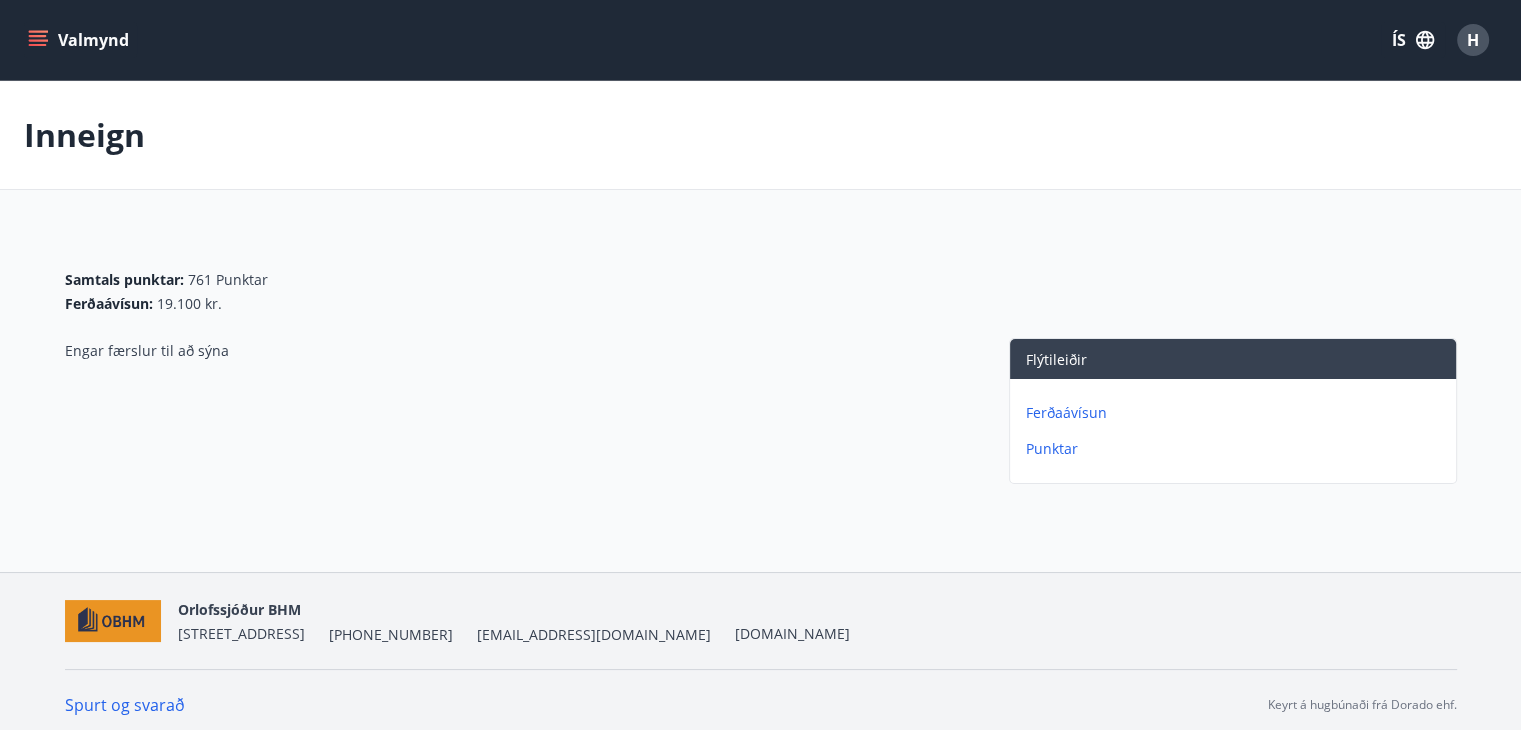 scroll, scrollTop: 9, scrollLeft: 0, axis: vertical 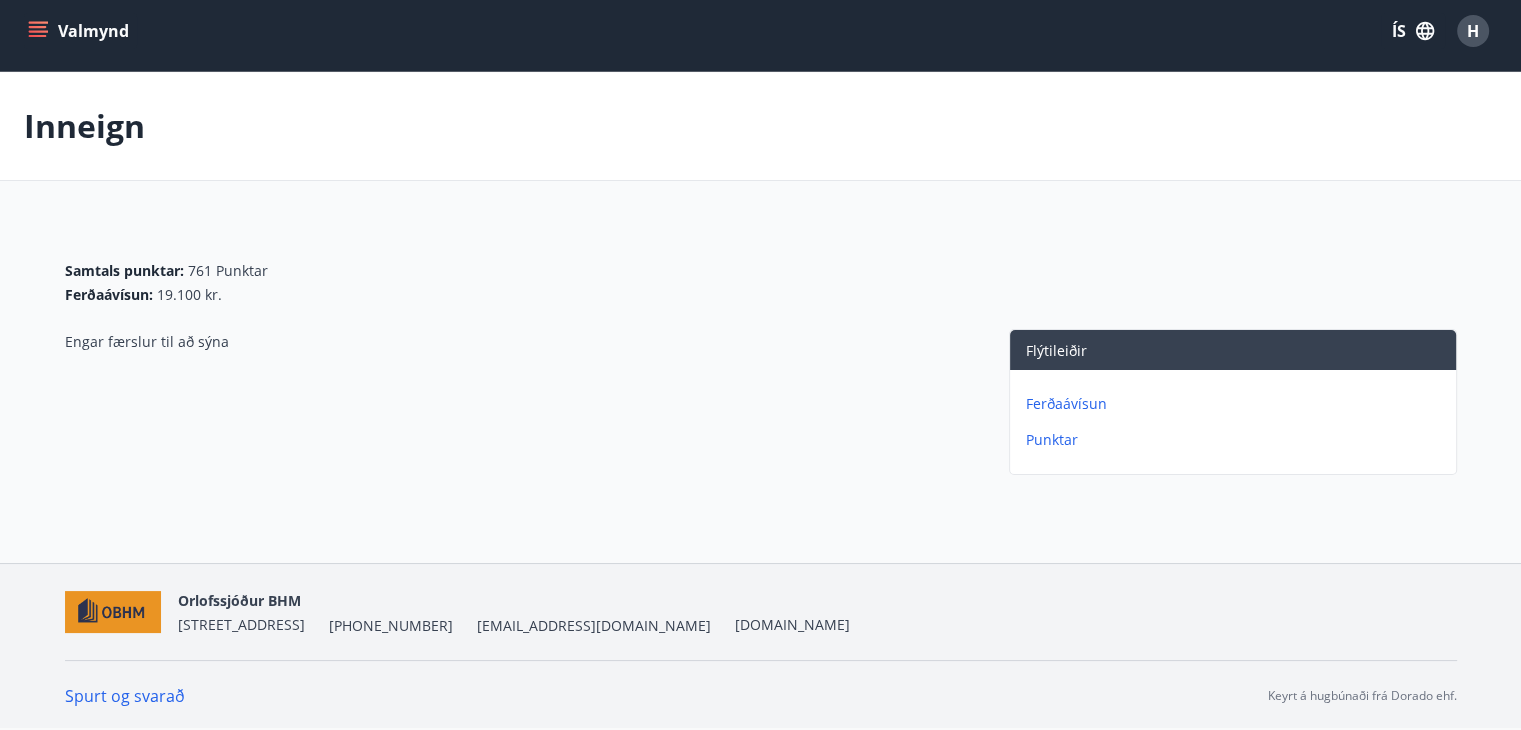 click on "Ferðaávísun" at bounding box center (1237, 404) 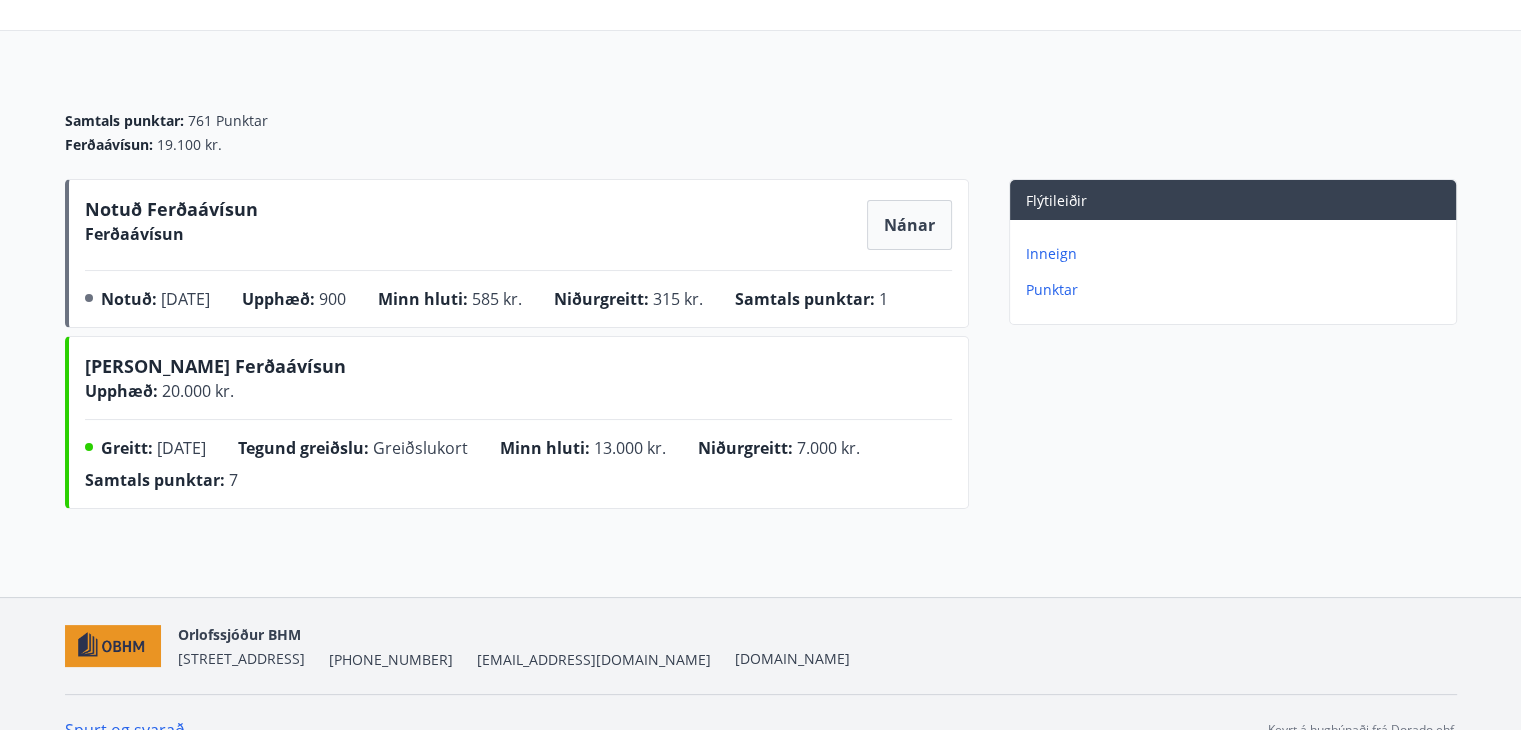 scroll, scrollTop: 192, scrollLeft: 0, axis: vertical 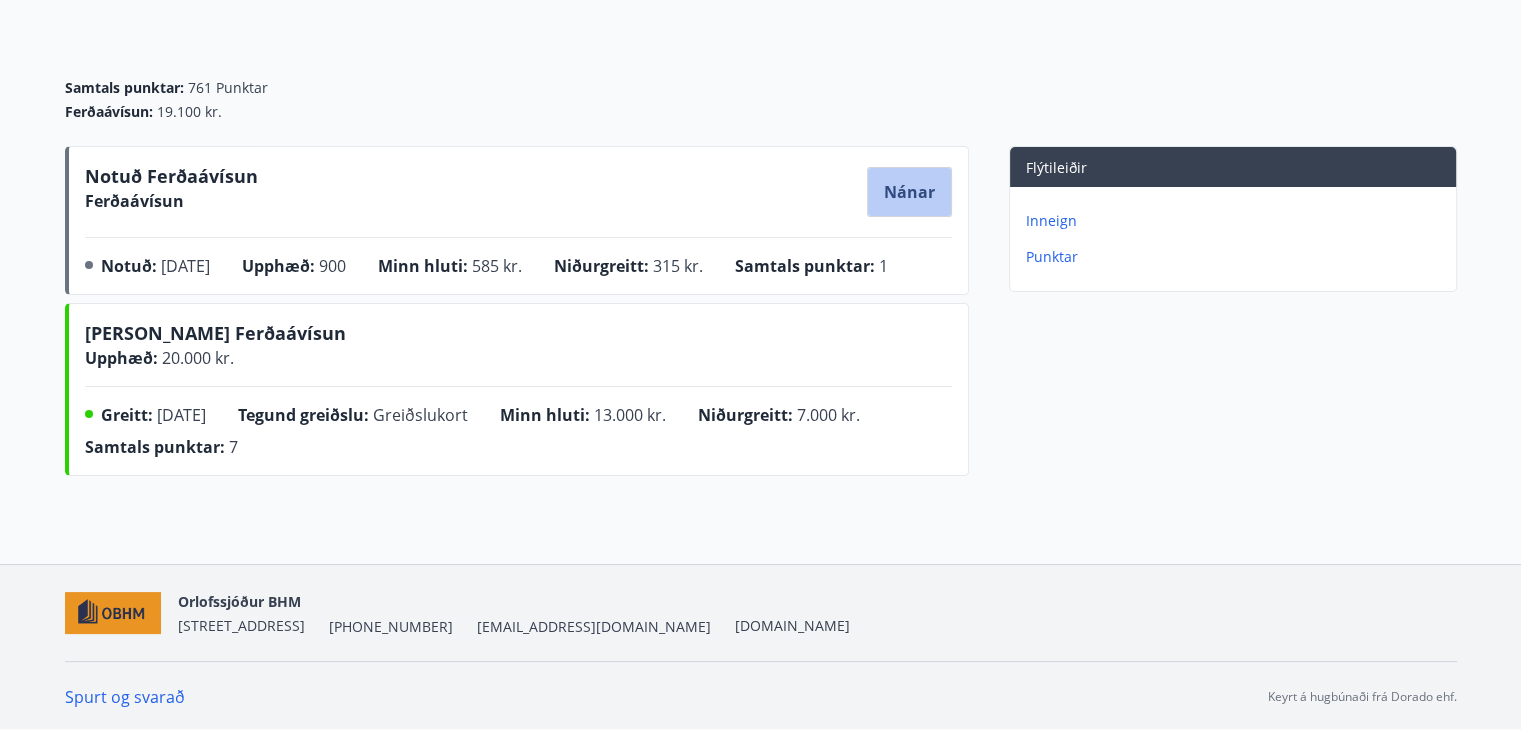 click on "Nánar" at bounding box center (909, 192) 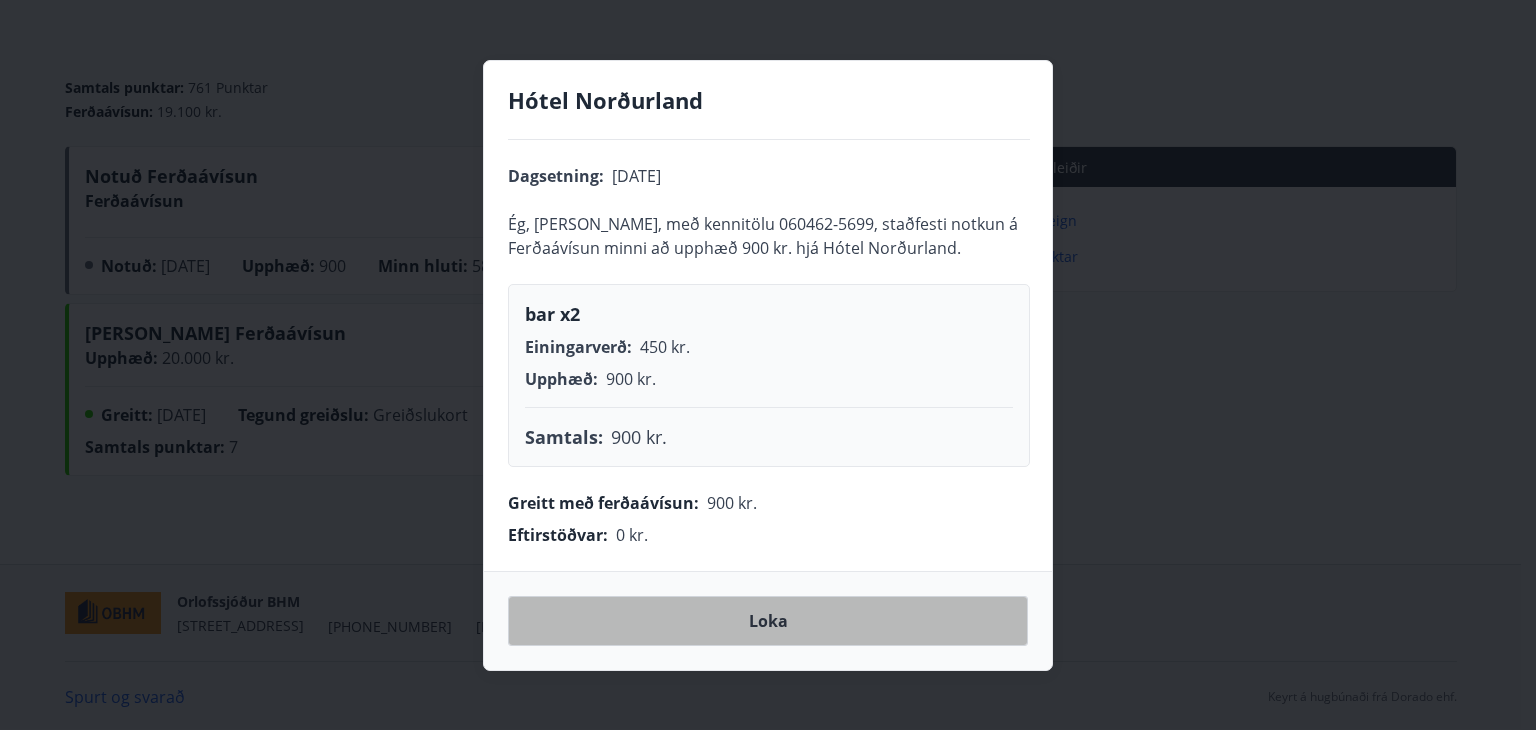 click on "Loka" at bounding box center (768, 621) 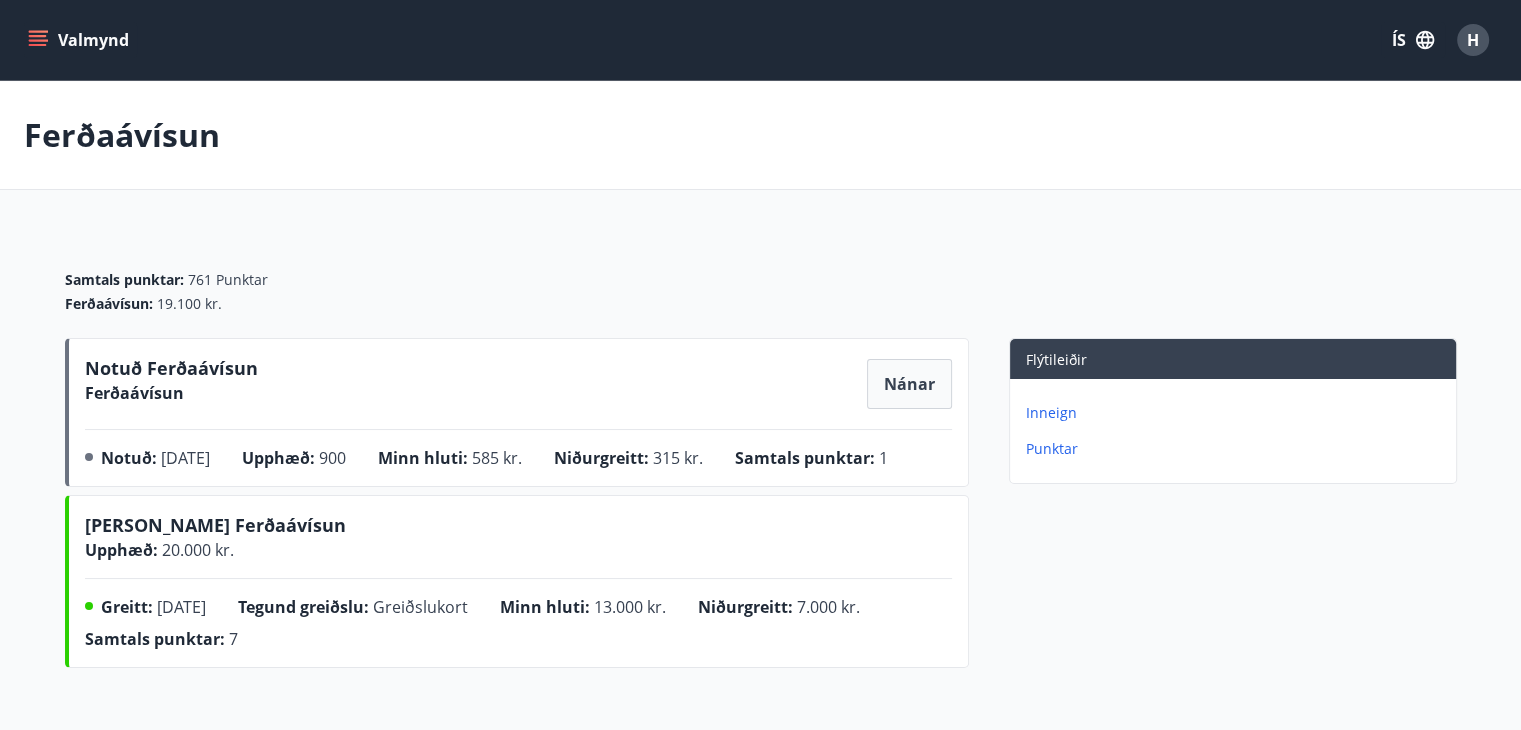 scroll, scrollTop: 0, scrollLeft: 0, axis: both 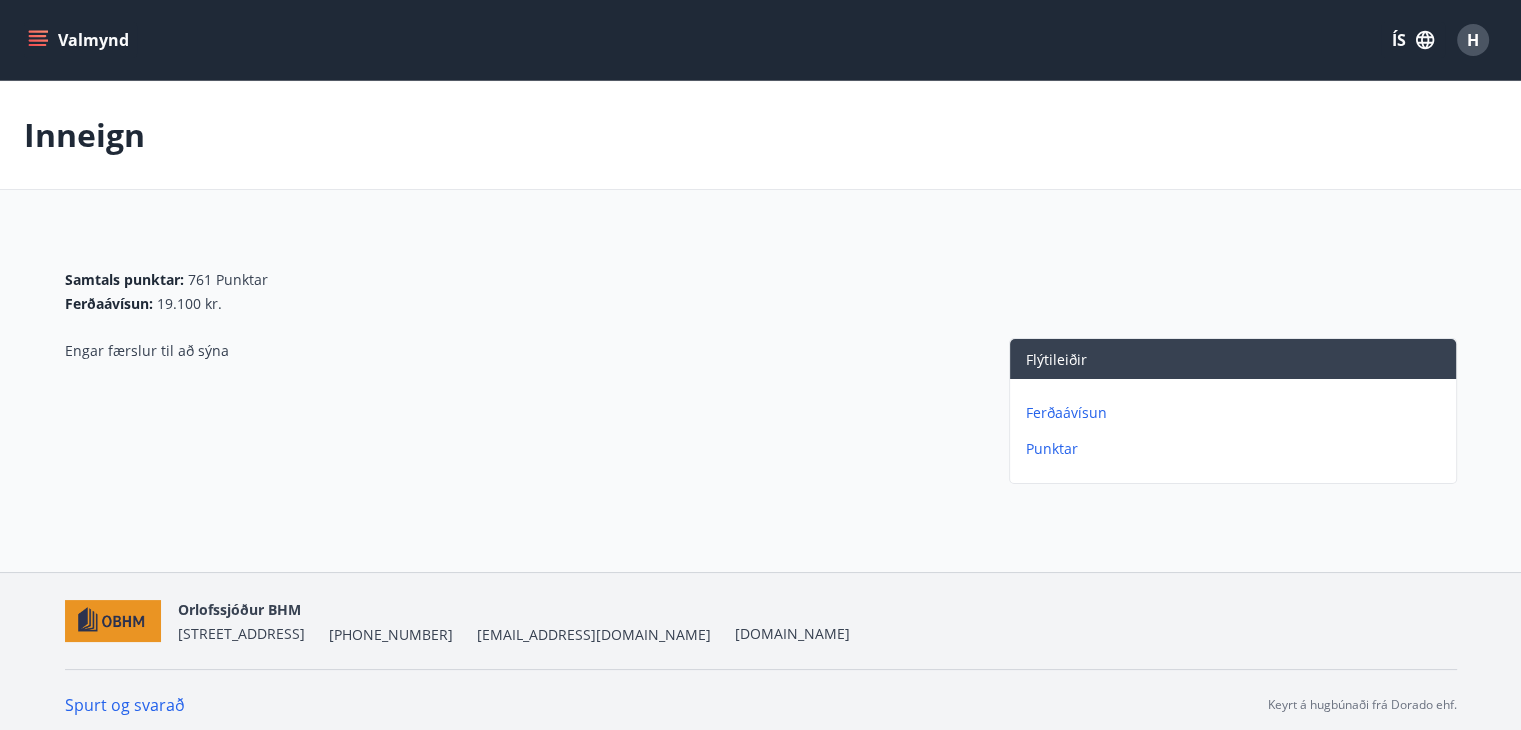 click on "Ferðaávísun" at bounding box center [1237, 413] 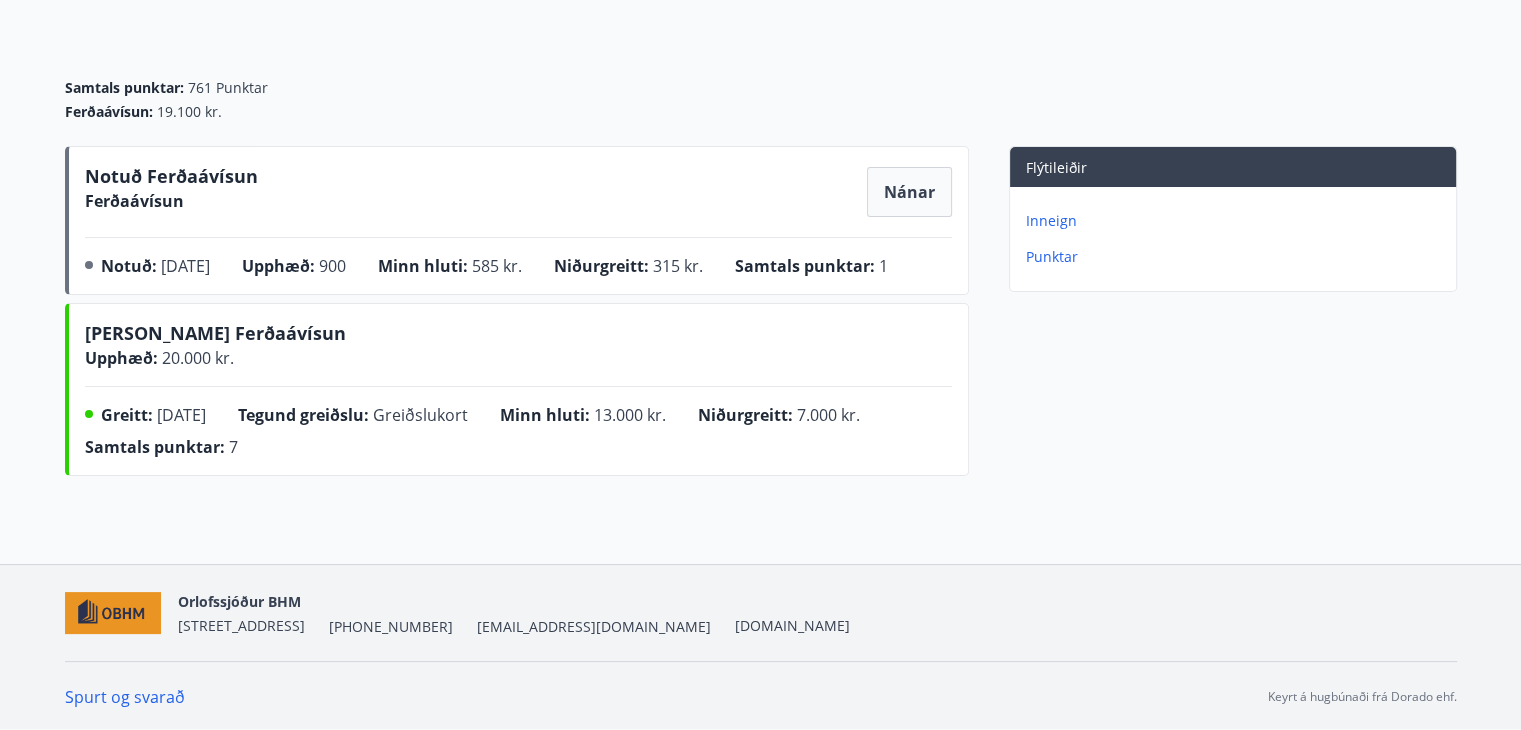 scroll, scrollTop: 0, scrollLeft: 0, axis: both 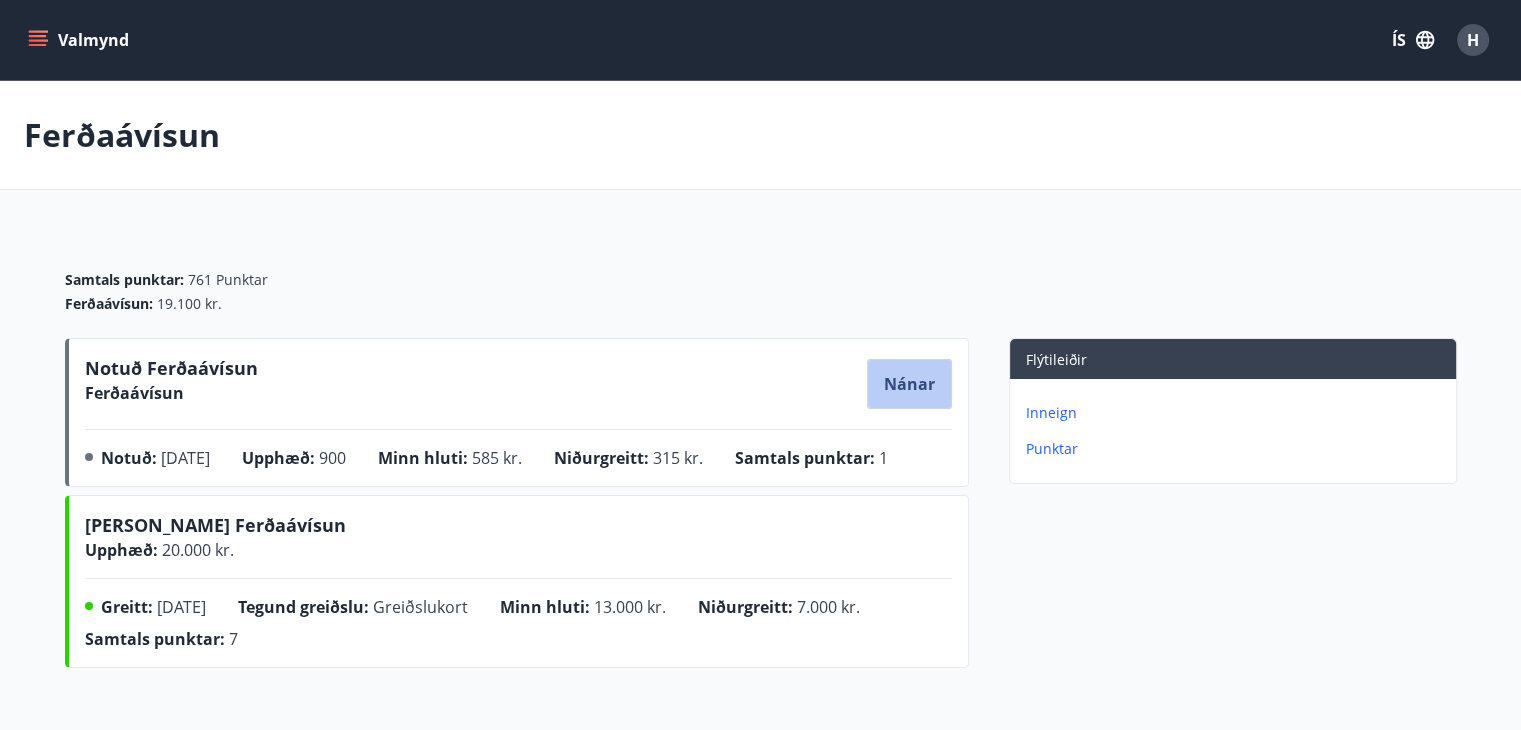 click on "Nánar" at bounding box center [909, 384] 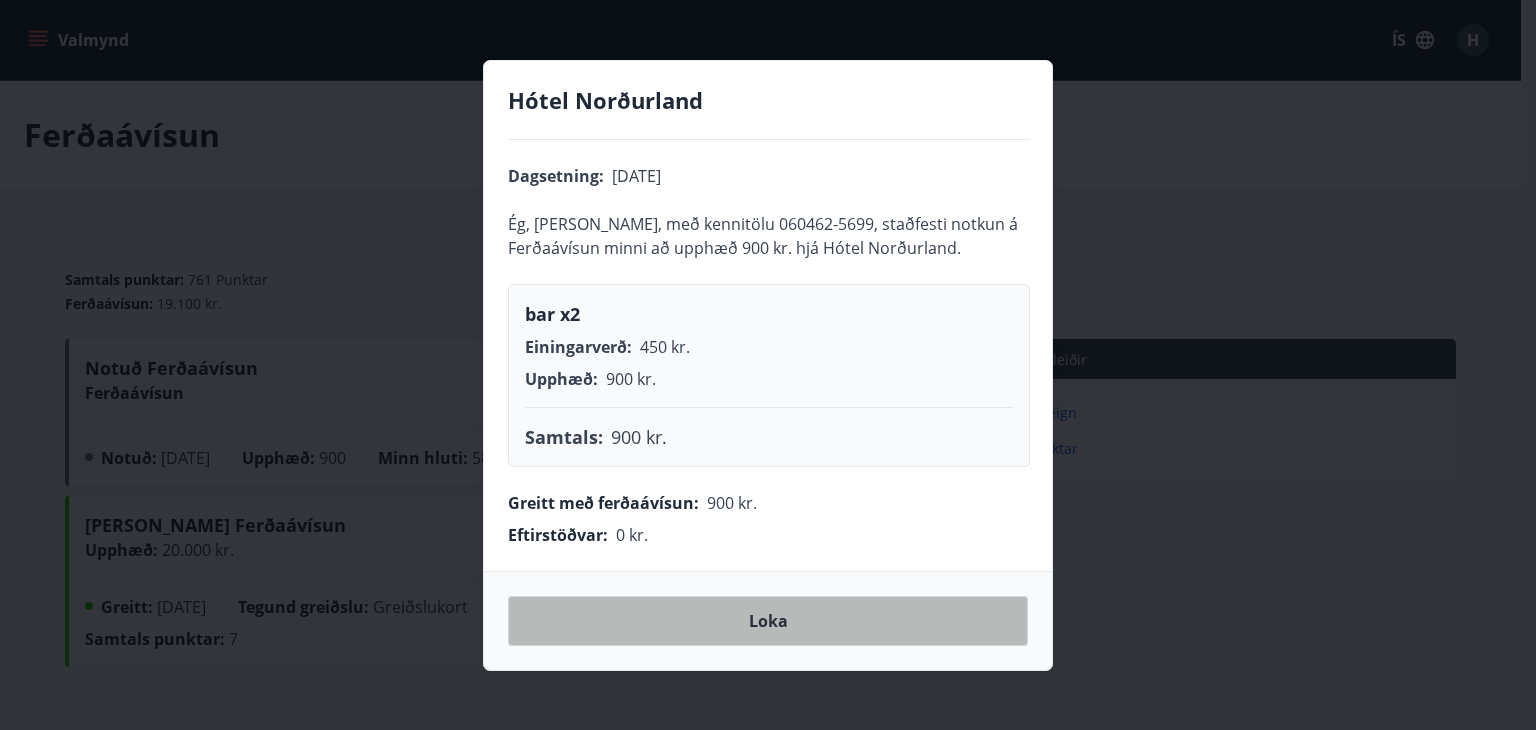 click on "Loka" at bounding box center (768, 621) 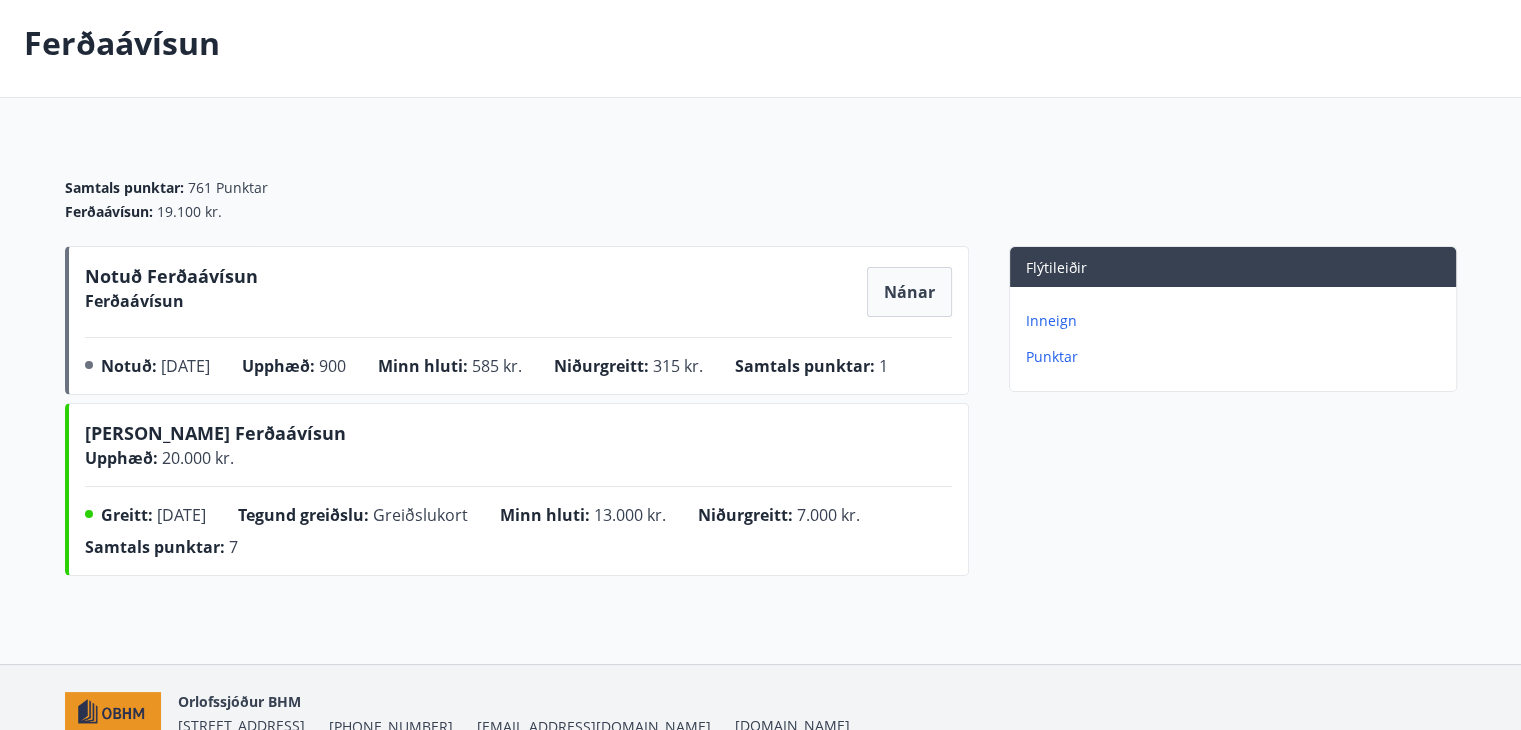 scroll, scrollTop: 0, scrollLeft: 0, axis: both 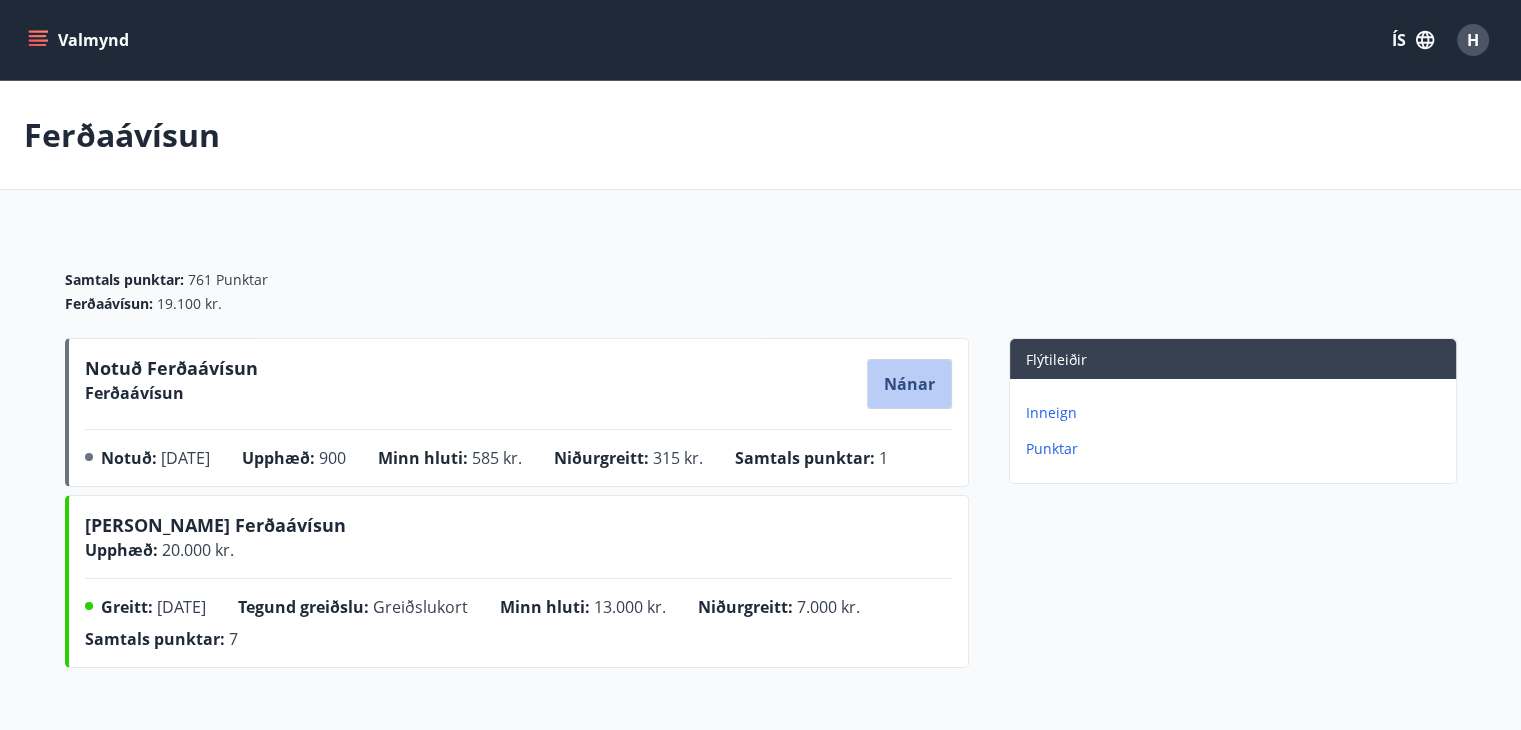 click on "Nánar" at bounding box center [909, 384] 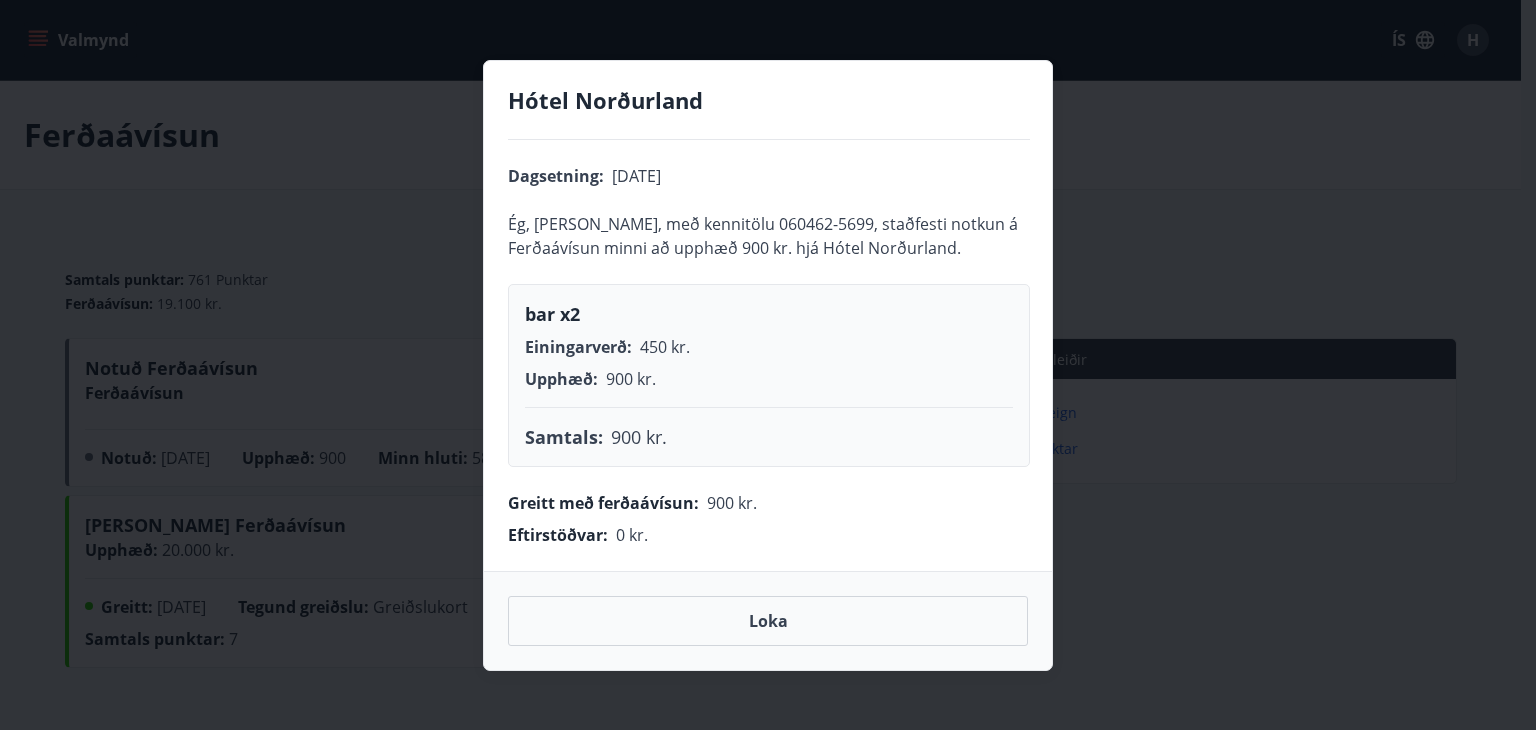 click on "Loka" at bounding box center [768, 621] 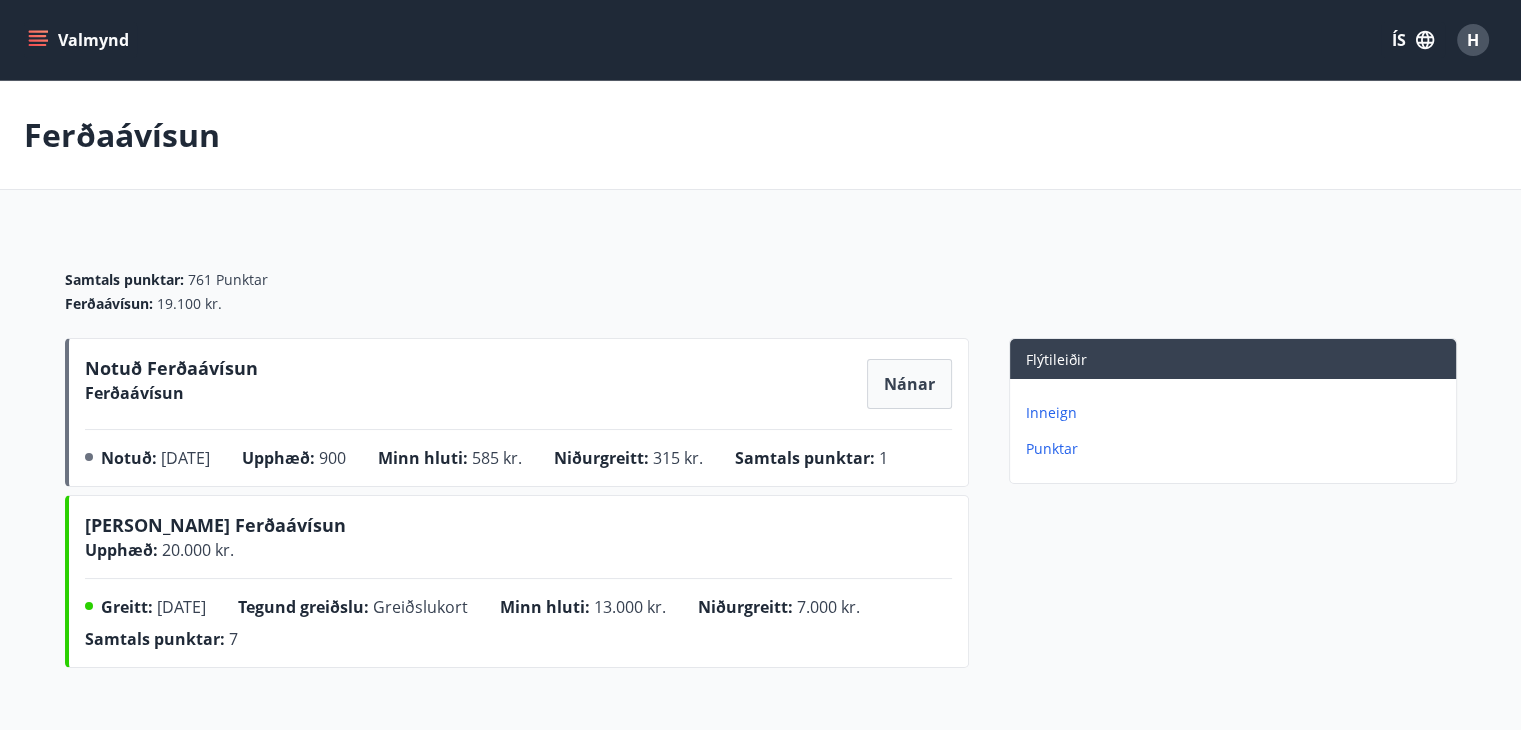 click on "Punktar" at bounding box center (1237, 449) 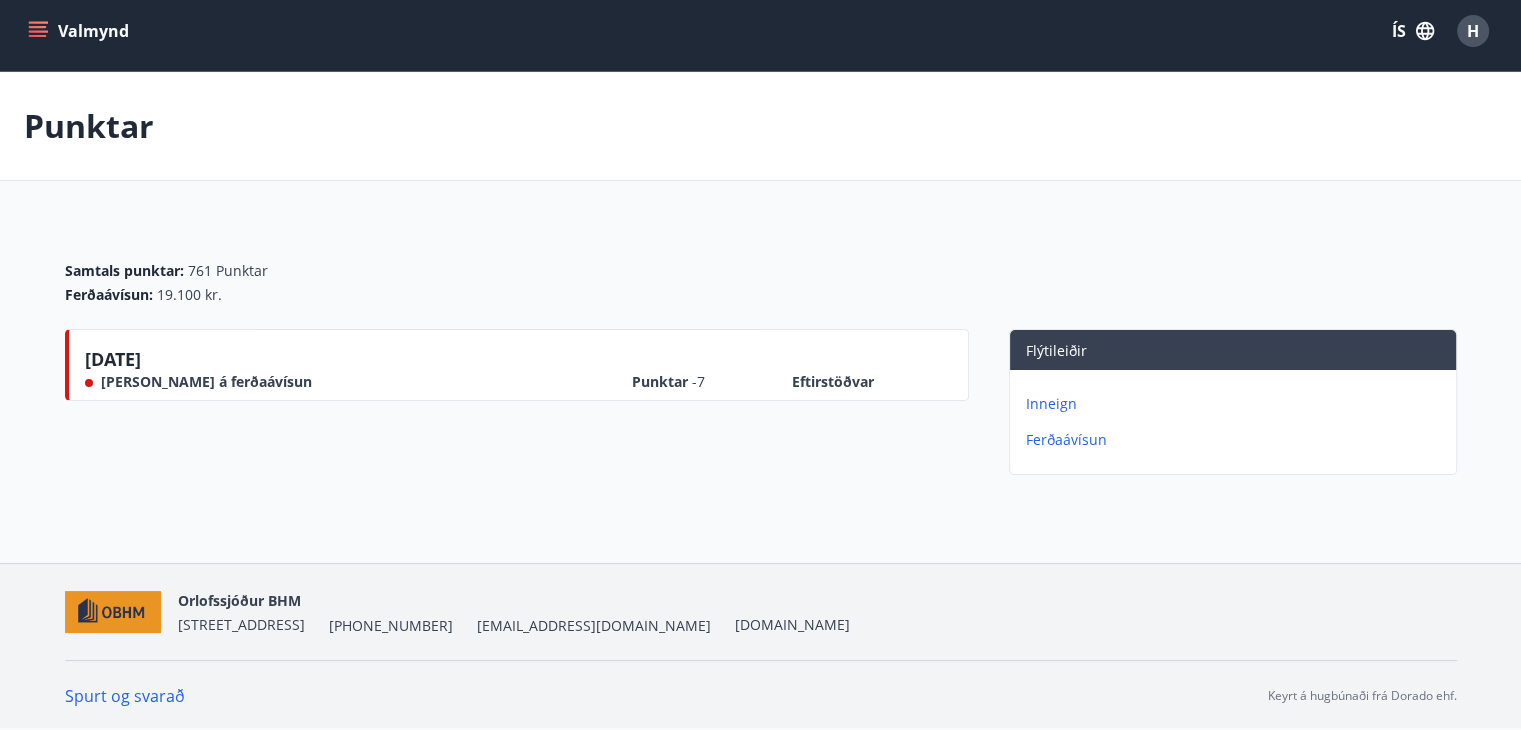 scroll, scrollTop: 0, scrollLeft: 0, axis: both 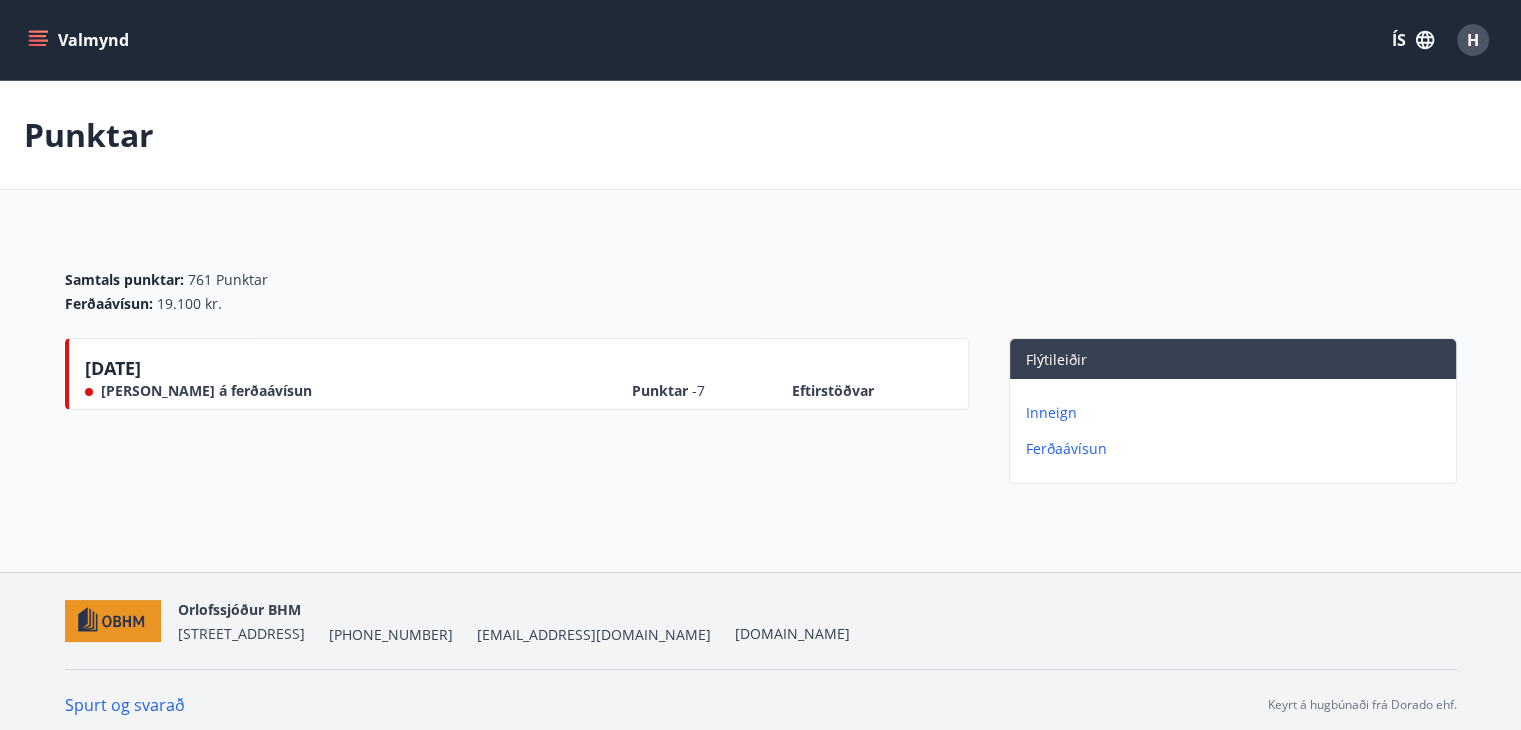 click 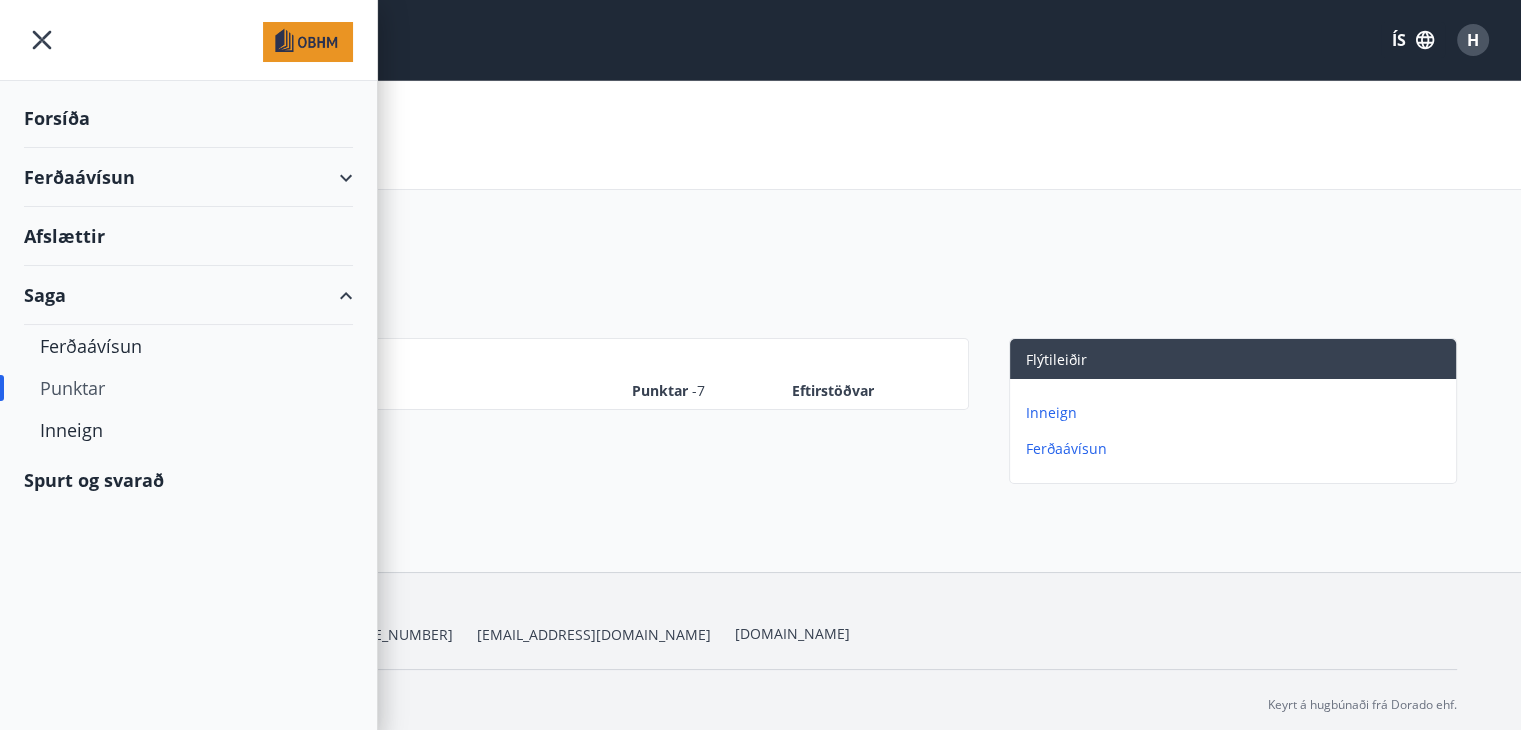 click on "Ferðaávísun" at bounding box center (188, 177) 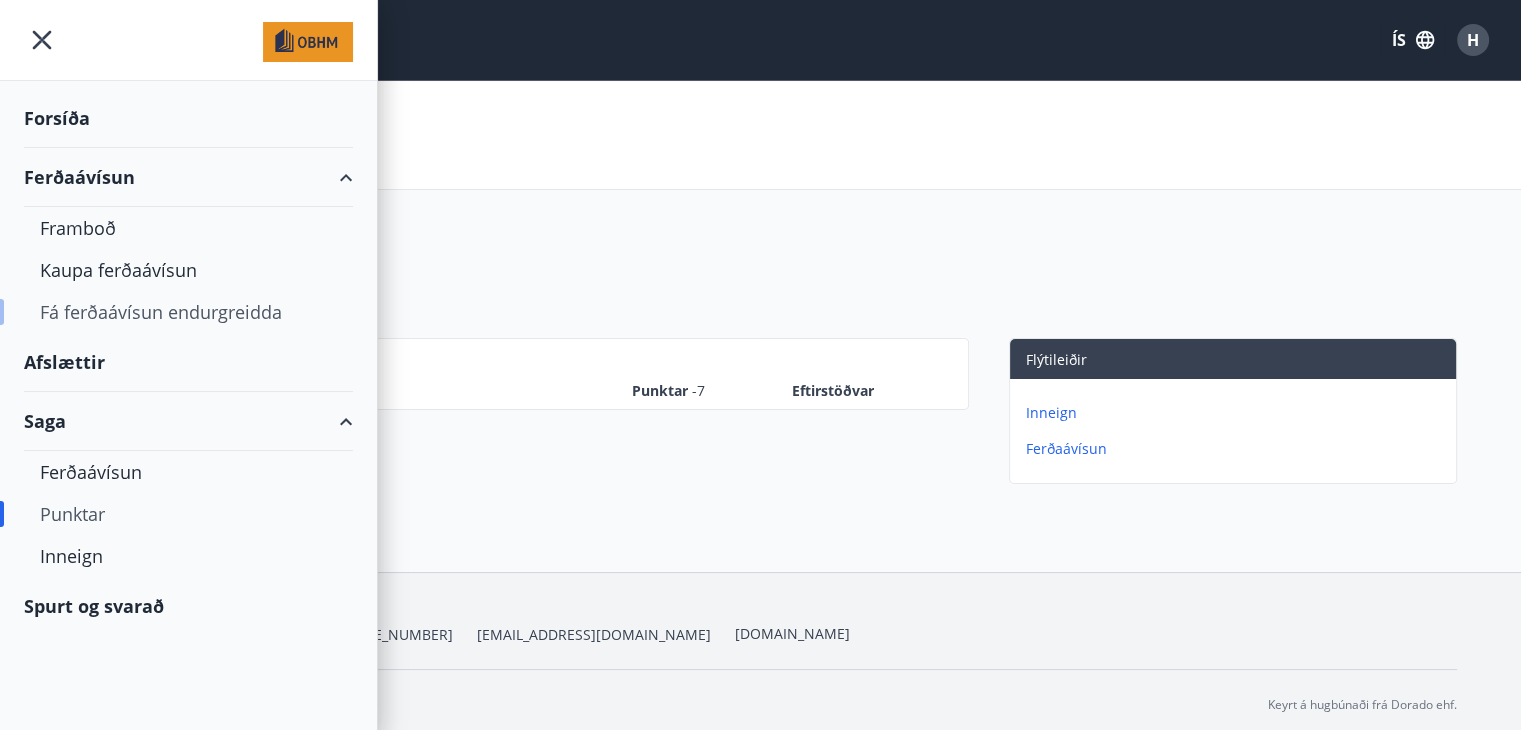 click on "Fá ferðaávísun endurgreidda" at bounding box center (188, 312) 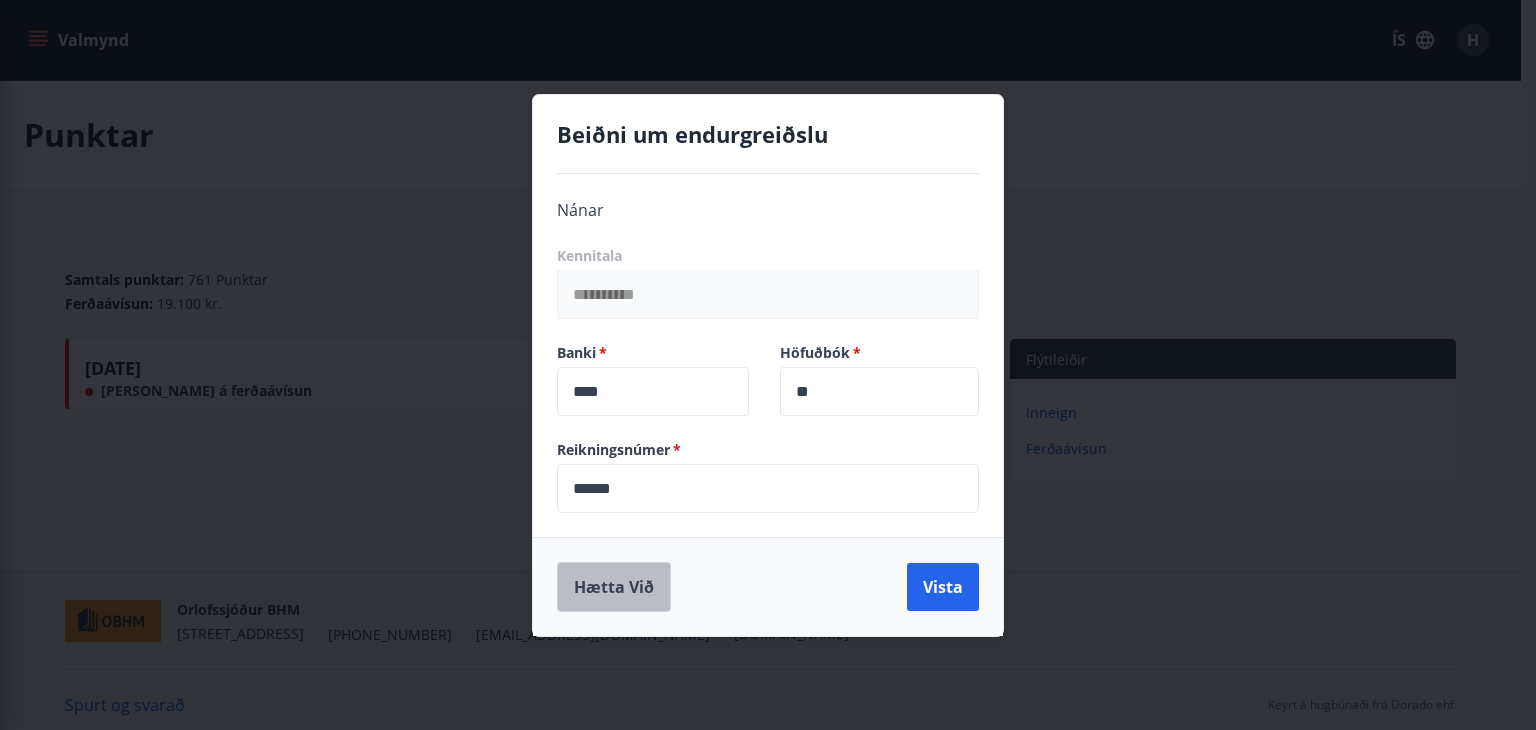 click on "Hætta við" at bounding box center [614, 587] 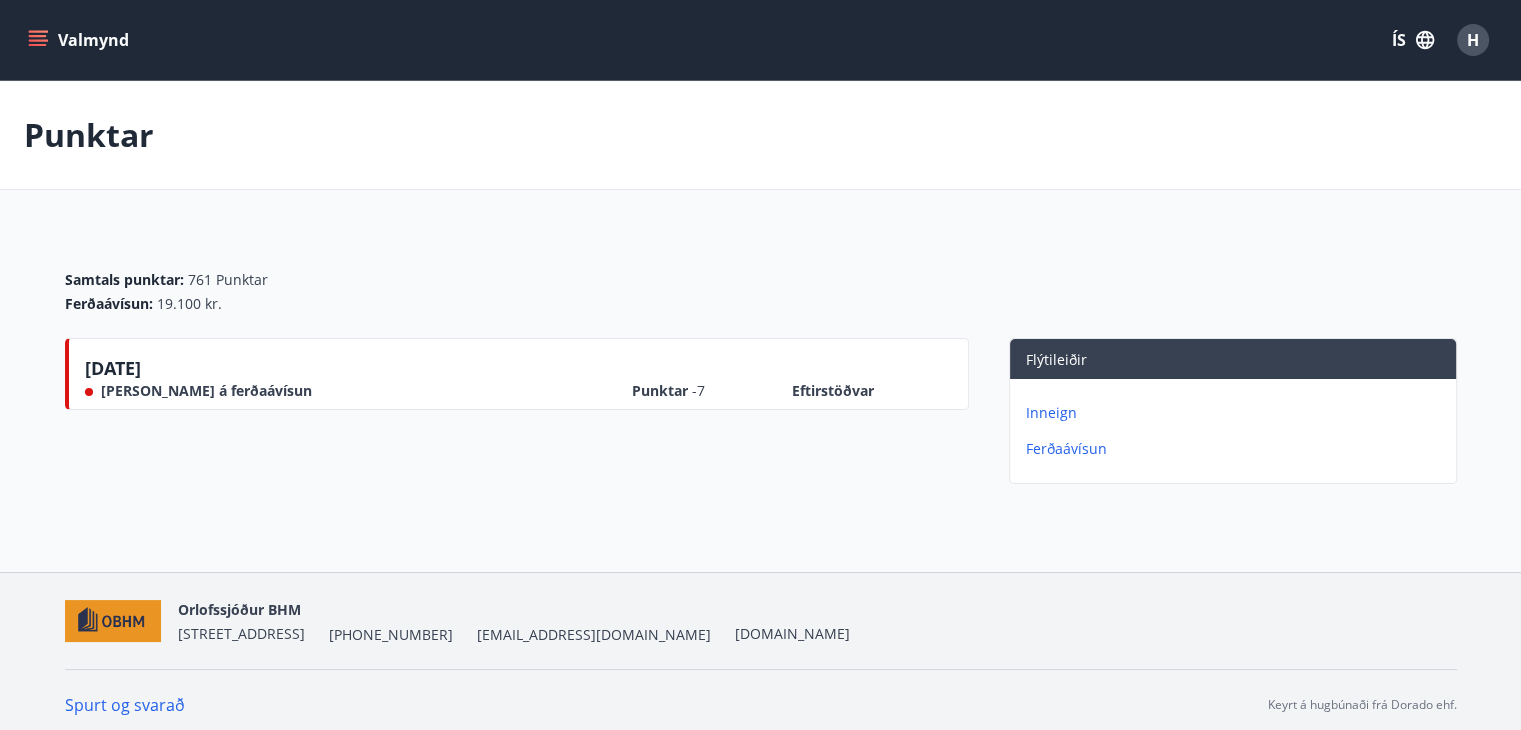click 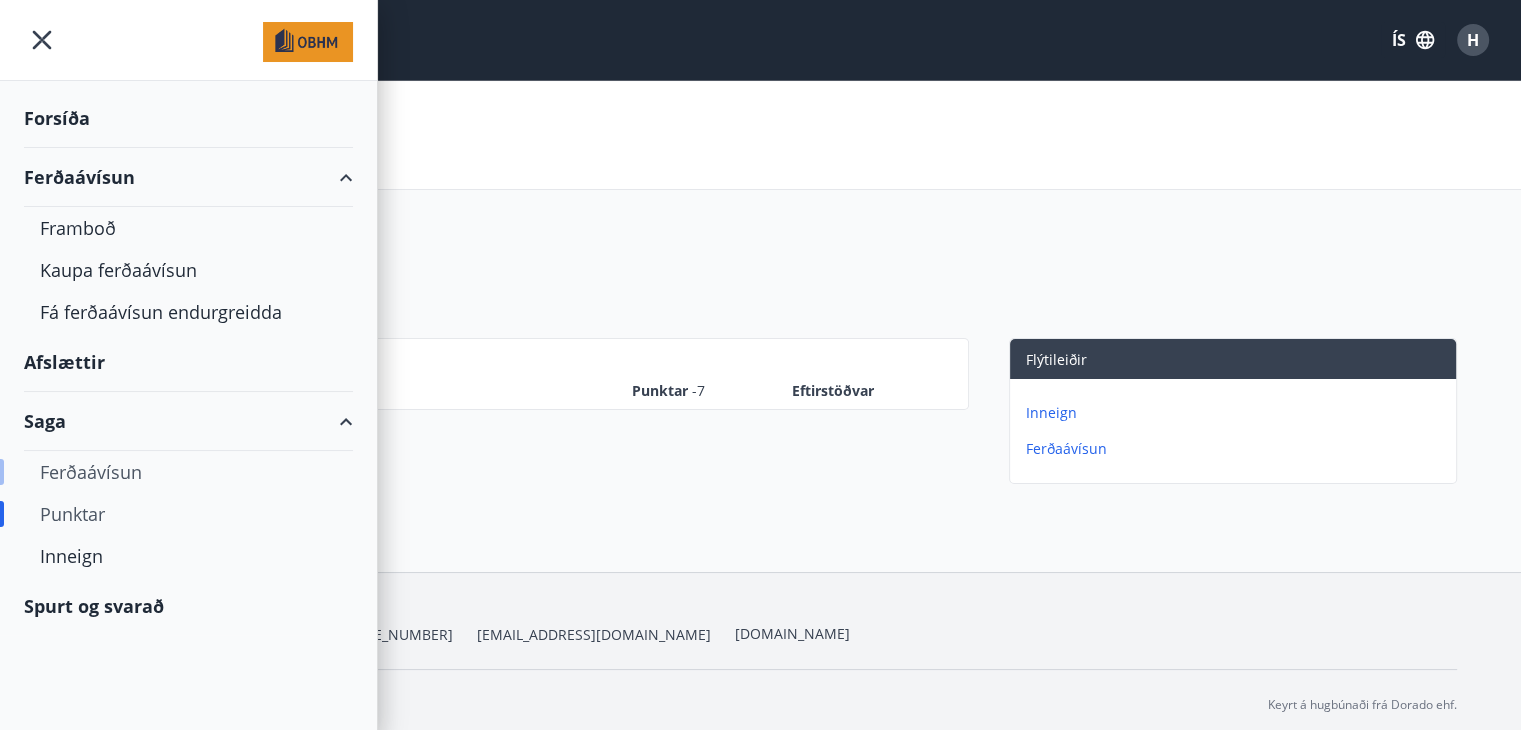 click on "Ferðaávísun" at bounding box center (188, 472) 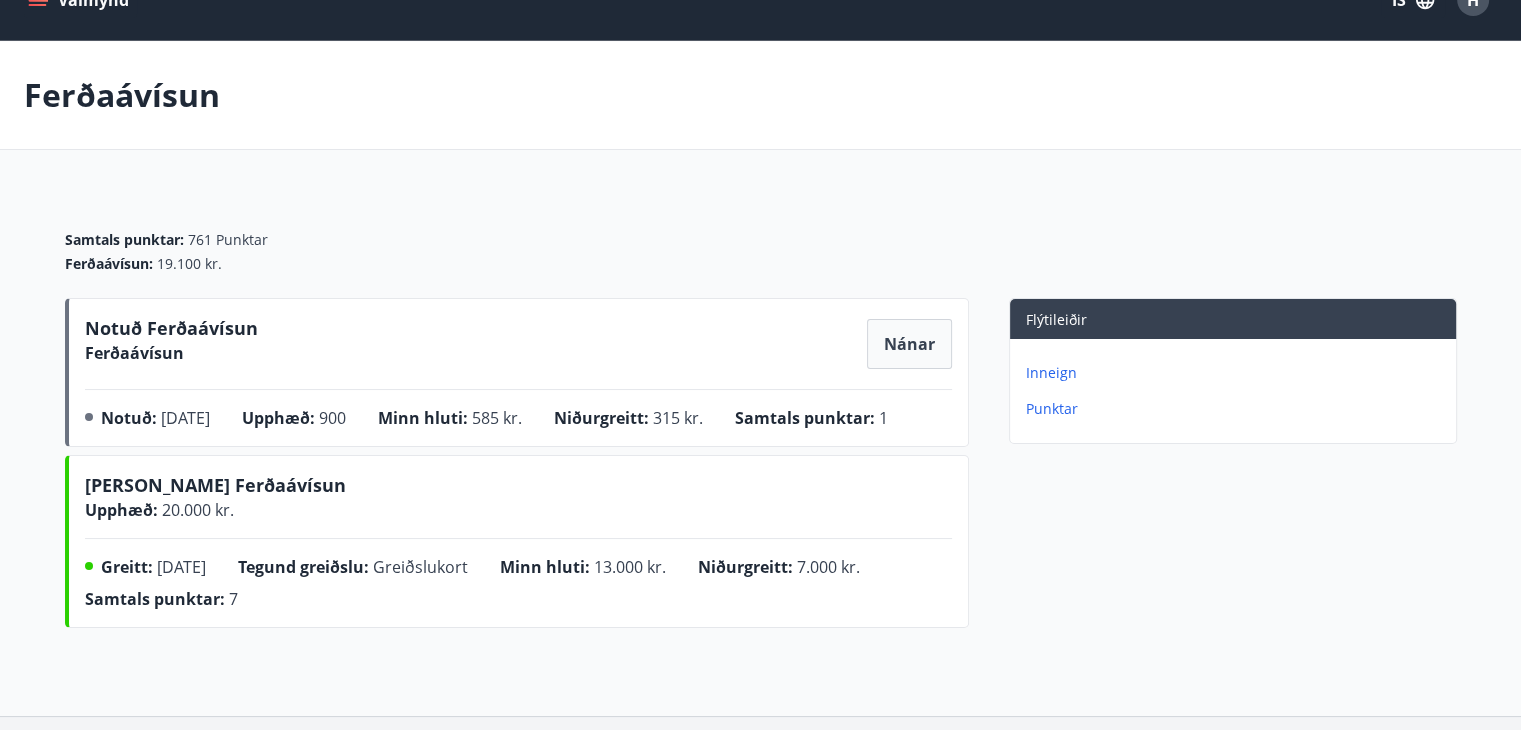 scroll, scrollTop: 0, scrollLeft: 0, axis: both 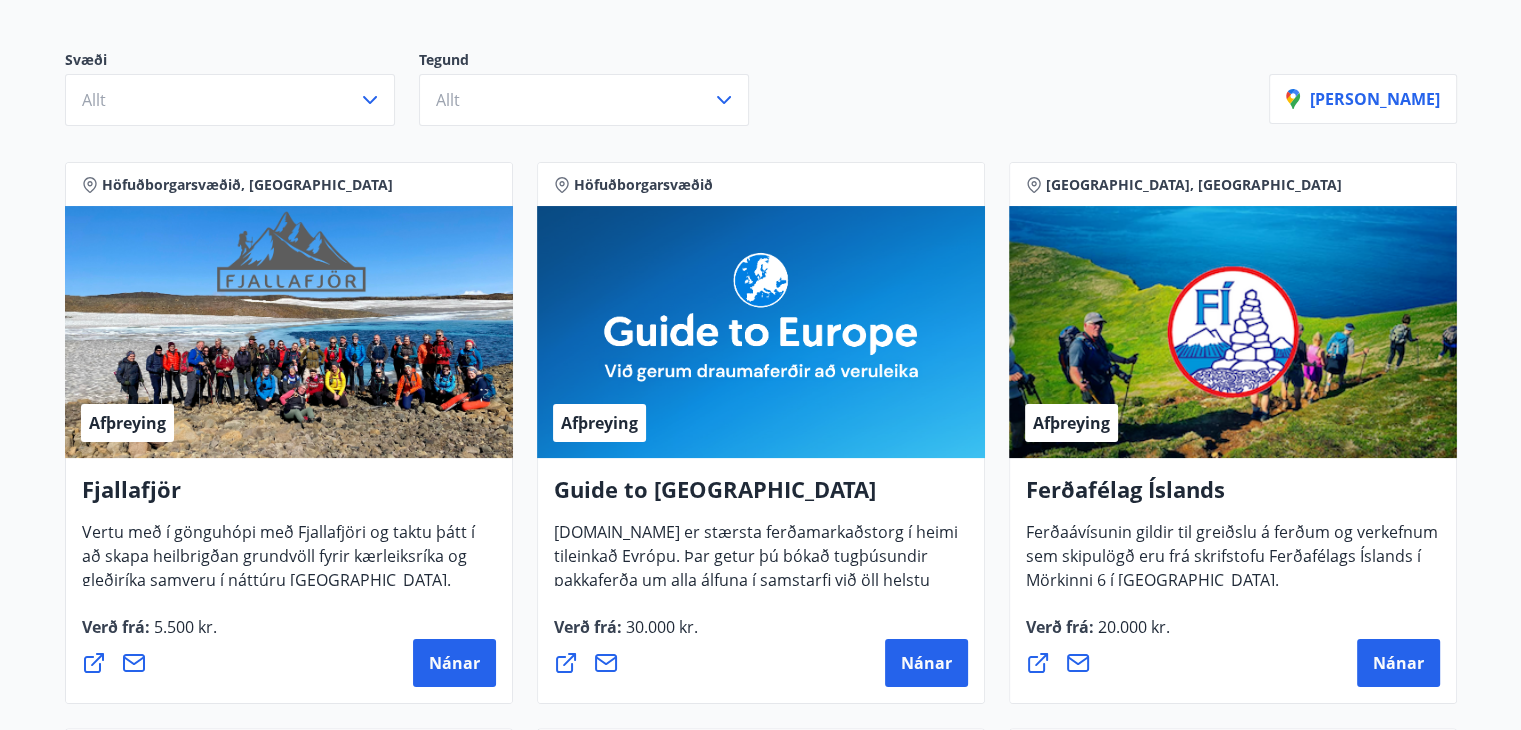 click on "Afþreying" at bounding box center (289, 332) 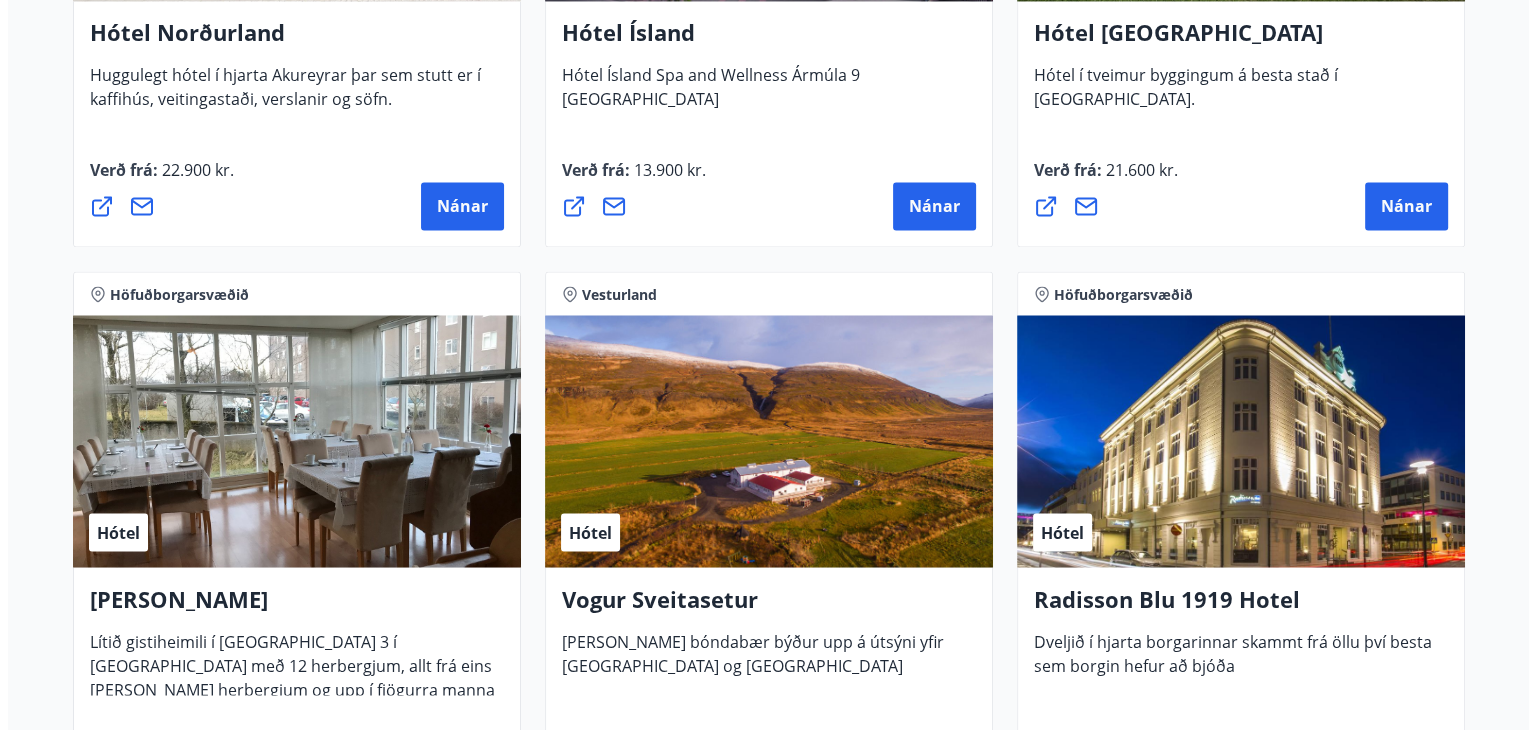 scroll, scrollTop: 3656, scrollLeft: 0, axis: vertical 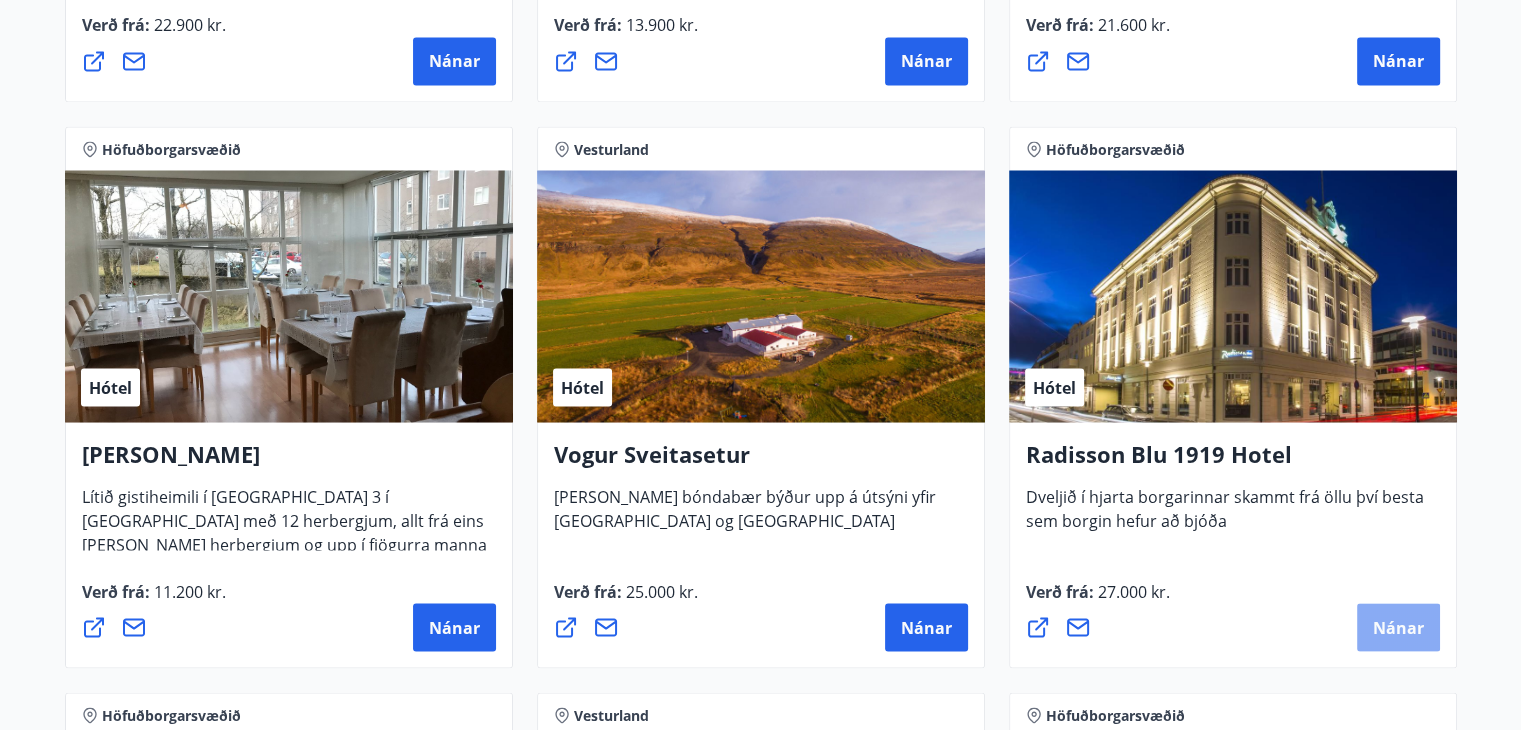 click on "Nánar" at bounding box center (1398, 627) 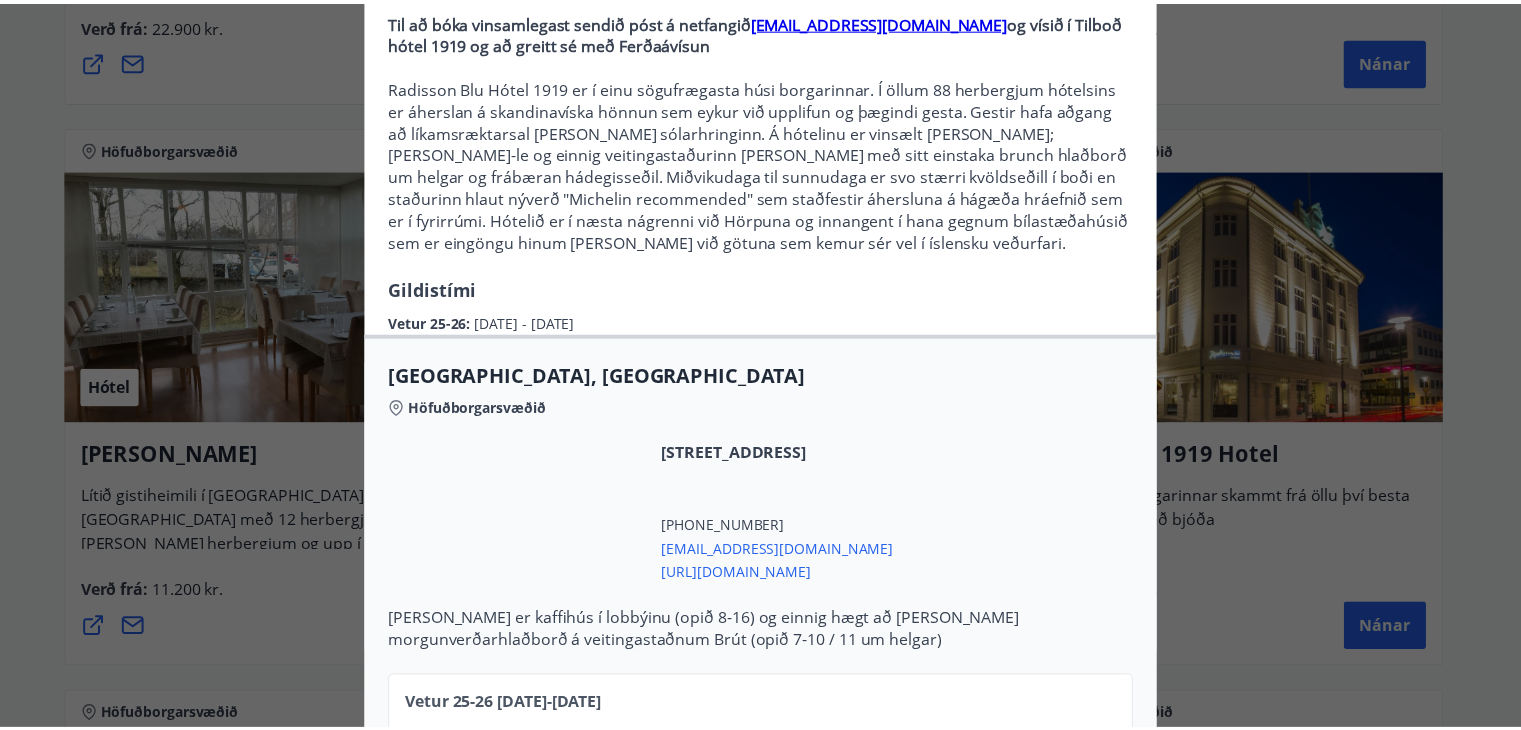 scroll, scrollTop: 332, scrollLeft: 0, axis: vertical 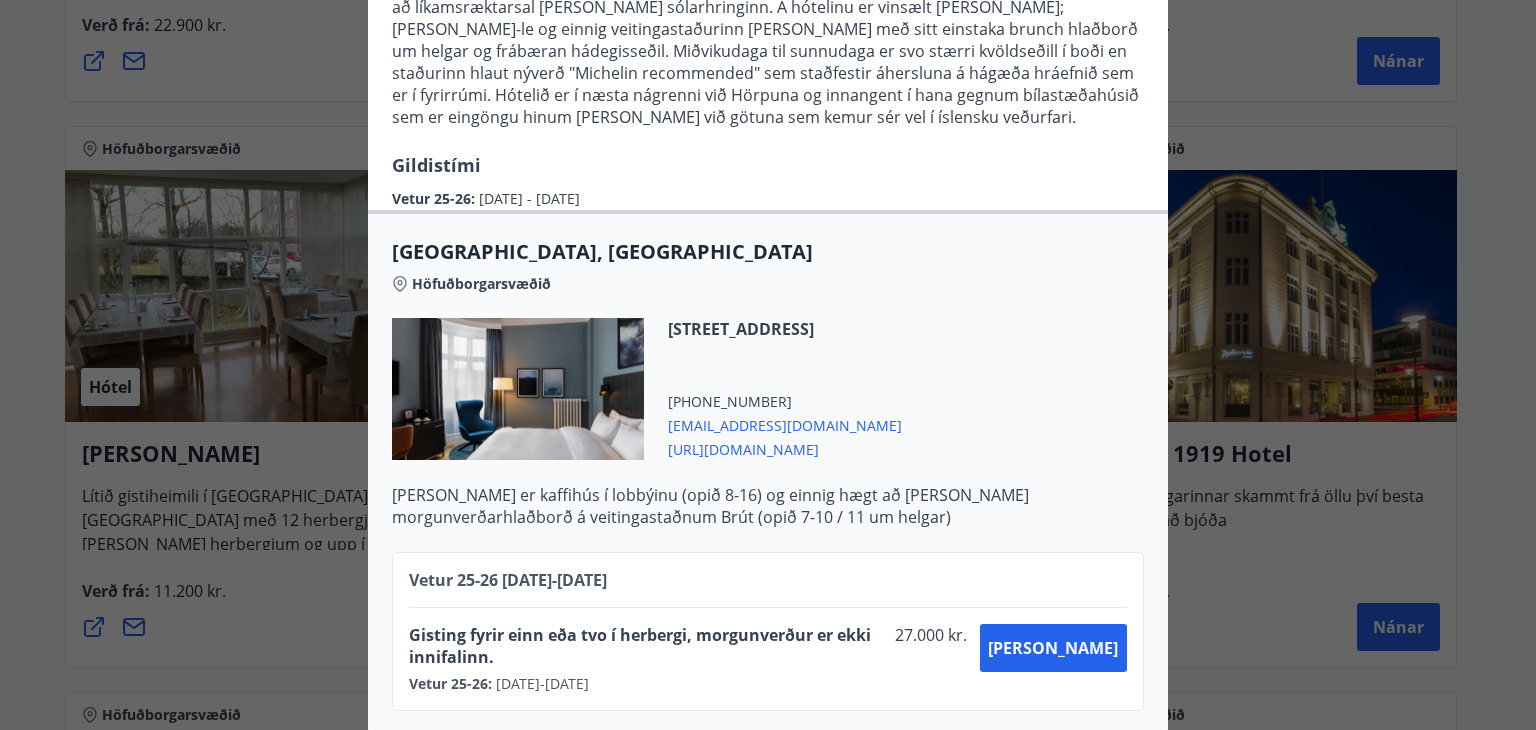 click on "https://www.radissonhotels.com/is-is/hotels/radisson-blu-reykjavik-1919" at bounding box center [785, 448] 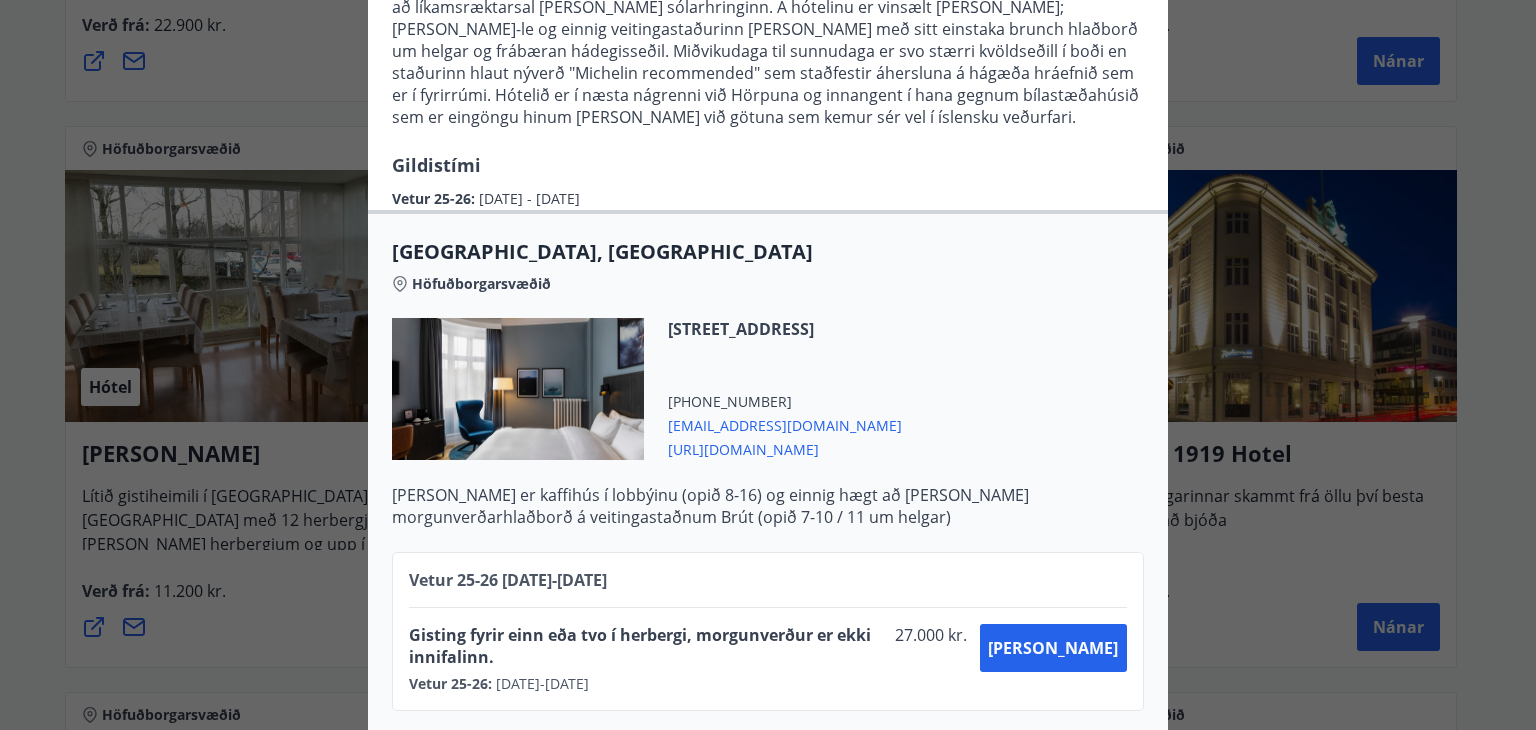 click on "Radisson Blu 1919 Hotel Til að bóka vinsamlegast sendið póst á netfangið  sales.1919.reykjavik@radissonblu.com  og vísið í Tilboð hótel 1919 og að greitt sé með Ferðaávísun
Radisson Blu Hótel 1919 er í einu sögufrægasta húsi borgarinnar. Í öllum 88 herbergjum hótelsins er áherslan á skandinavíska hönnun sem eykur við upplifun og þægindi gesta. Gestir hafa aðgang að líkamsræktarsal allan sólarhringinn. Á hótelinu er vinsælt Kaffihús; Kaffi Ó-le og einnig veitingastaðurinn Brút með sitt einstaka brunch hlaðborð um helgar og frábæran hádegisseðil.  Miðvikudaga til sunnudaga er svo stærri kvöldseðill í boði en staðurinn hlaut nýverð "Michelin recommended" sem staðfestir áhersluna á hágæða hráefnið sem er í fyrirrúmi. Hótelið er í næsta nágrenni við Hörpuna og innangent í hana gegnum bílastæðahúsið sem er eingöngu hinum megin við götuna sem kemur sér vel í íslensku veðurfari.
Gildistími Vetur 25-26 : +354 5991000" at bounding box center (768, 33) 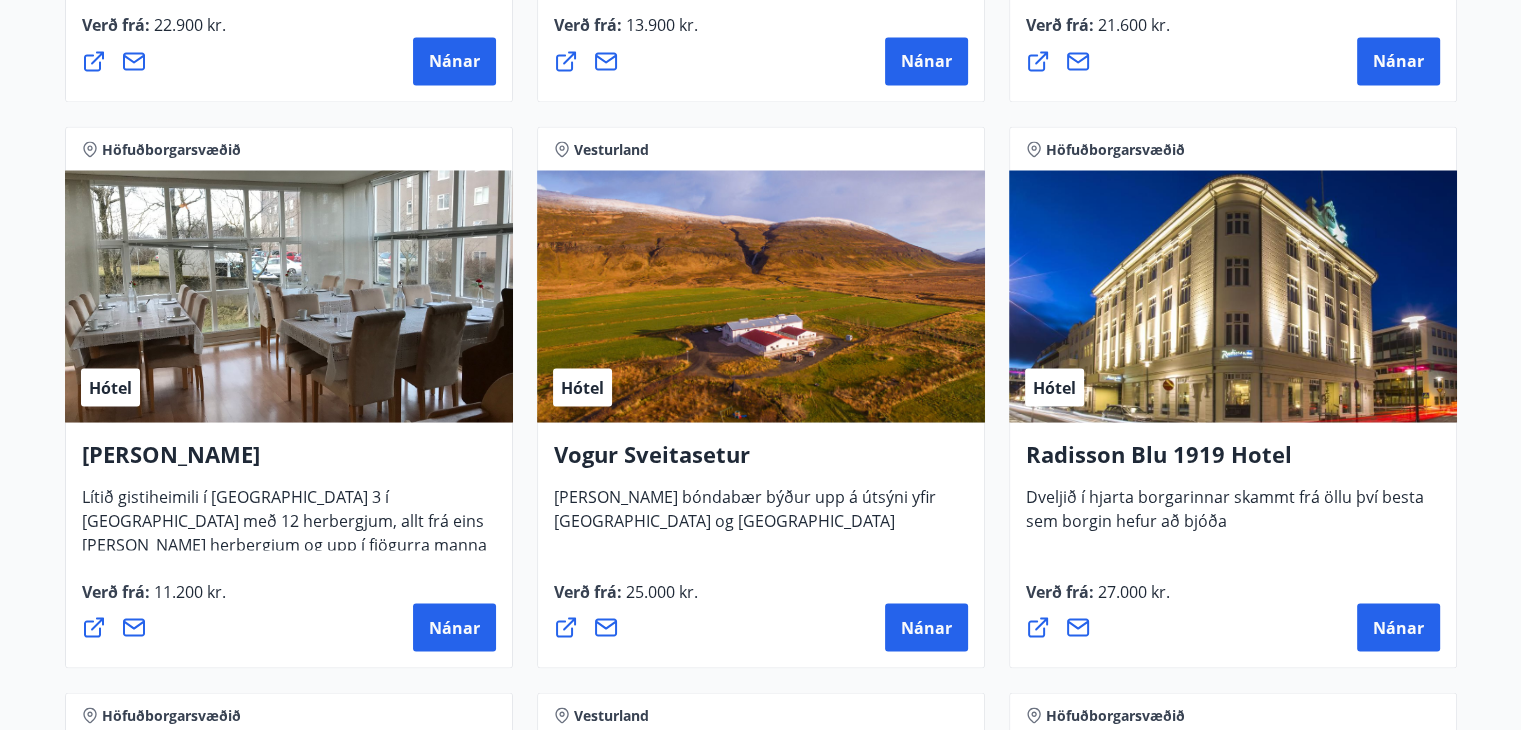 click on "Vestfirðir Hótel Hótel Ísafjörður Hótel í tveimur byggingum á besta stað í bænum. Verð frá : 21.600 kr. Nánar" at bounding box center [1233, -169] 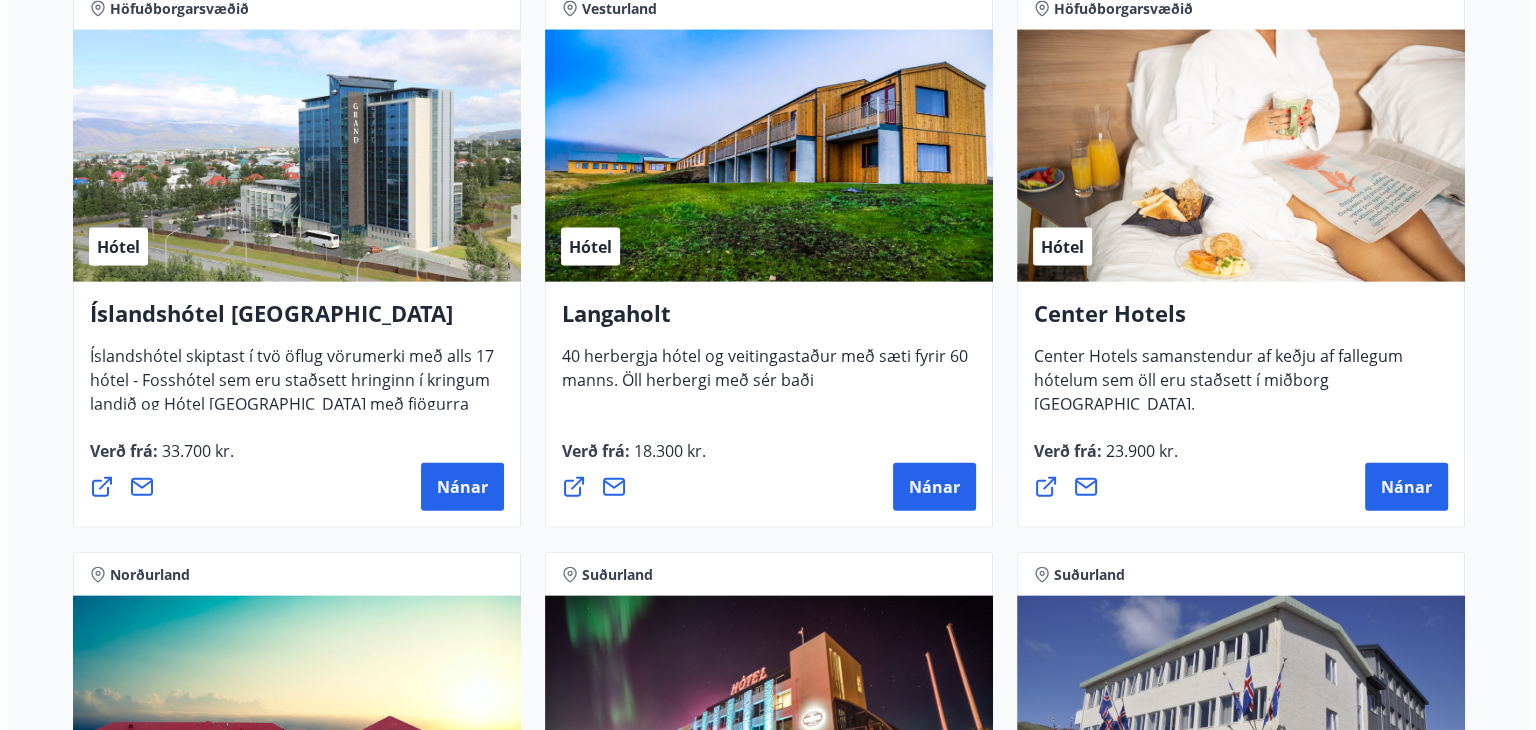 scroll, scrollTop: 4364, scrollLeft: 0, axis: vertical 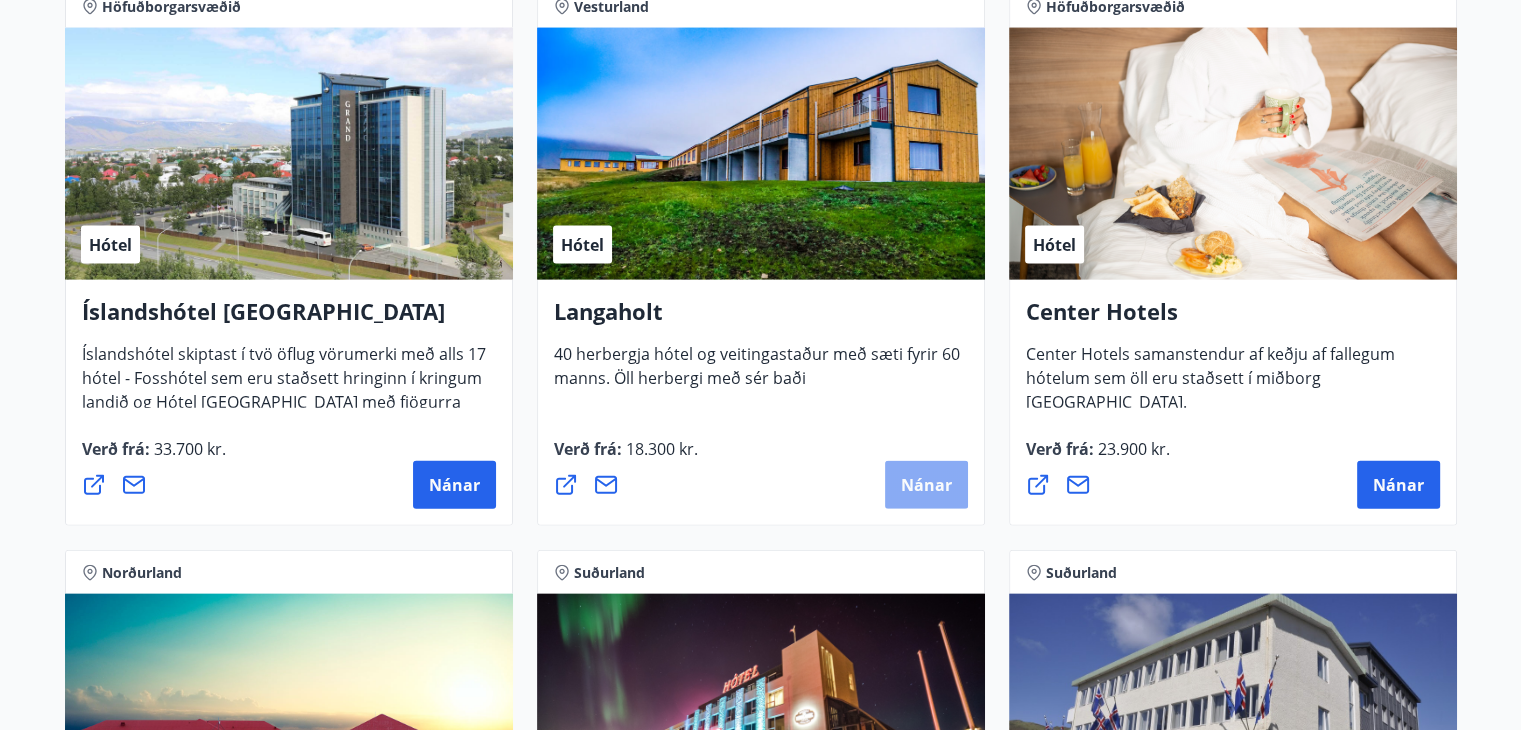 click on "Nánar" at bounding box center (926, 485) 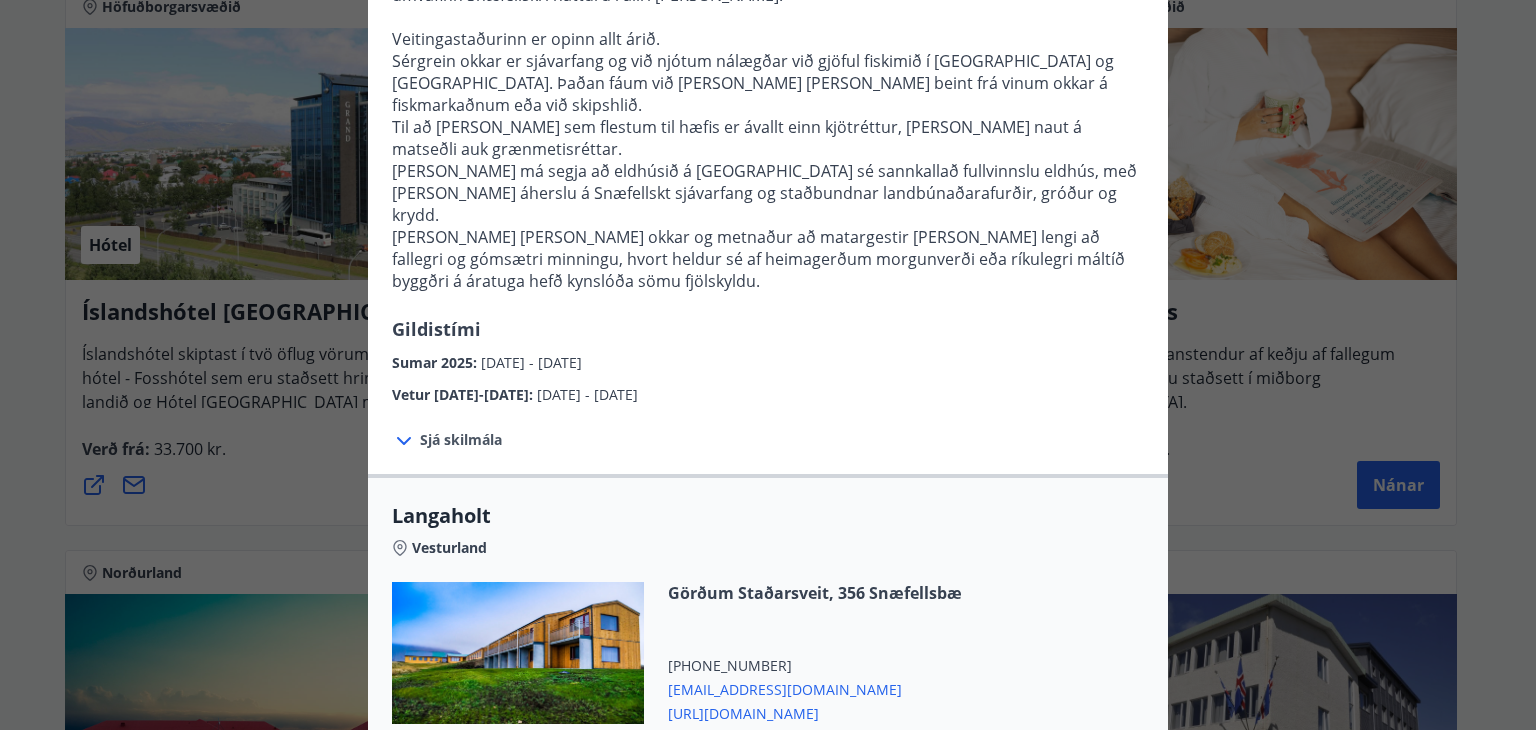 scroll, scrollTop: 564, scrollLeft: 0, axis: vertical 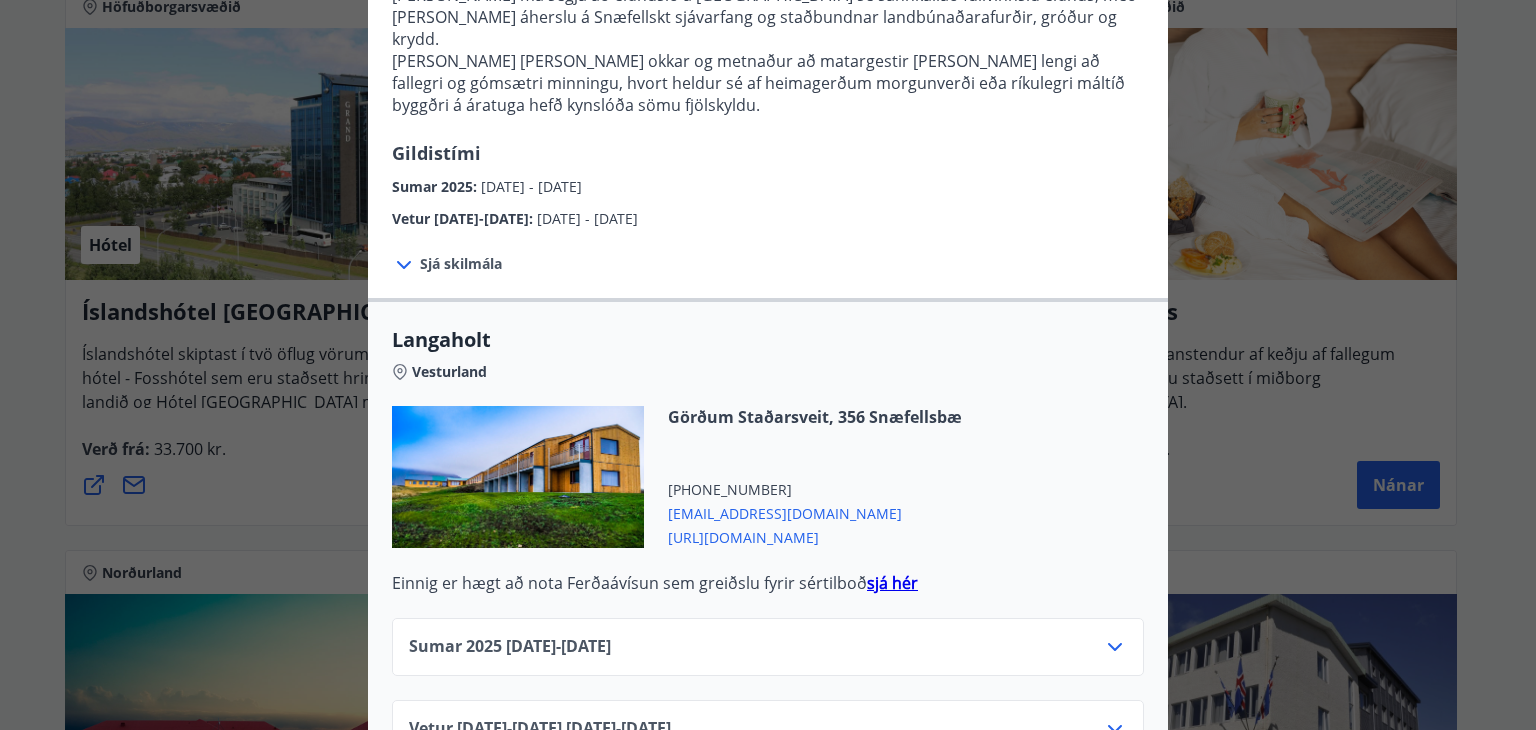 click on "sjá hér" at bounding box center [892, 583] 